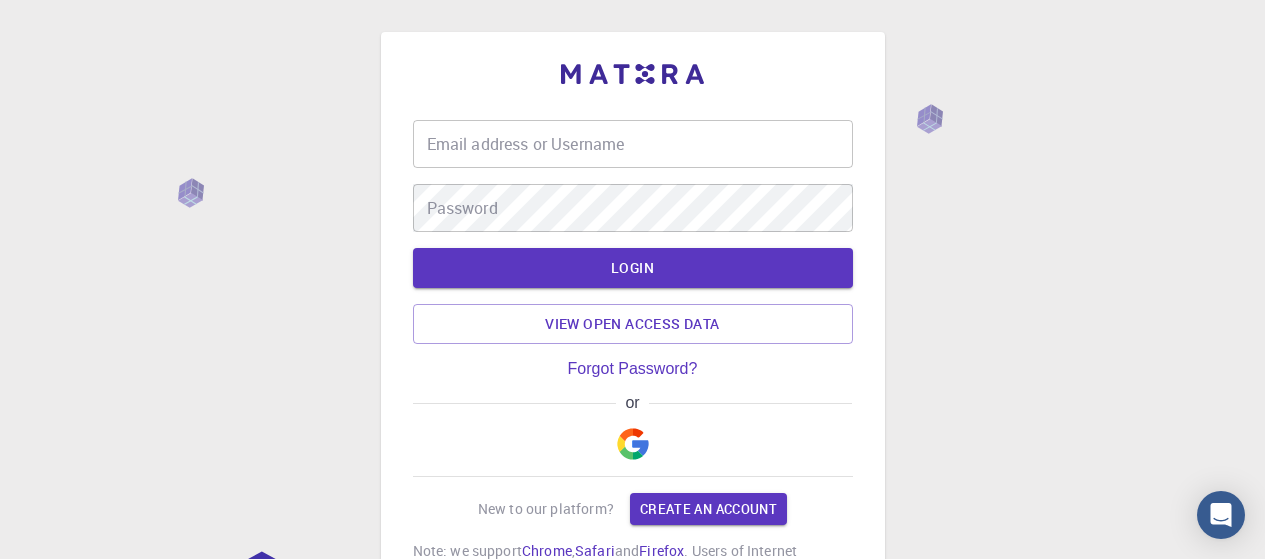 scroll, scrollTop: 0, scrollLeft: 0, axis: both 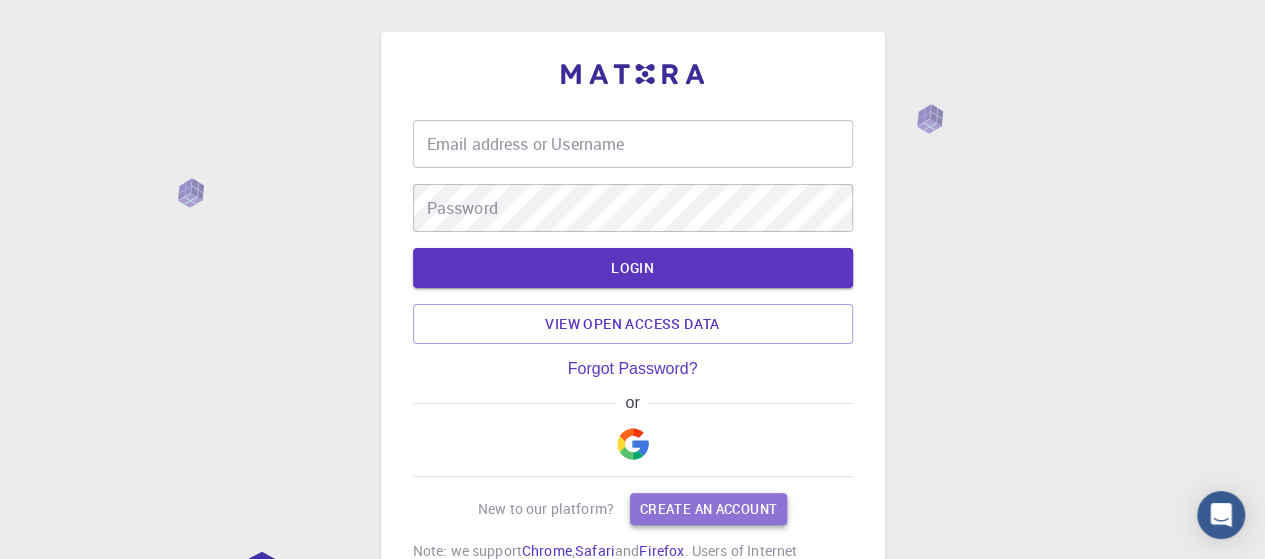 click on "Create an account" at bounding box center (708, 509) 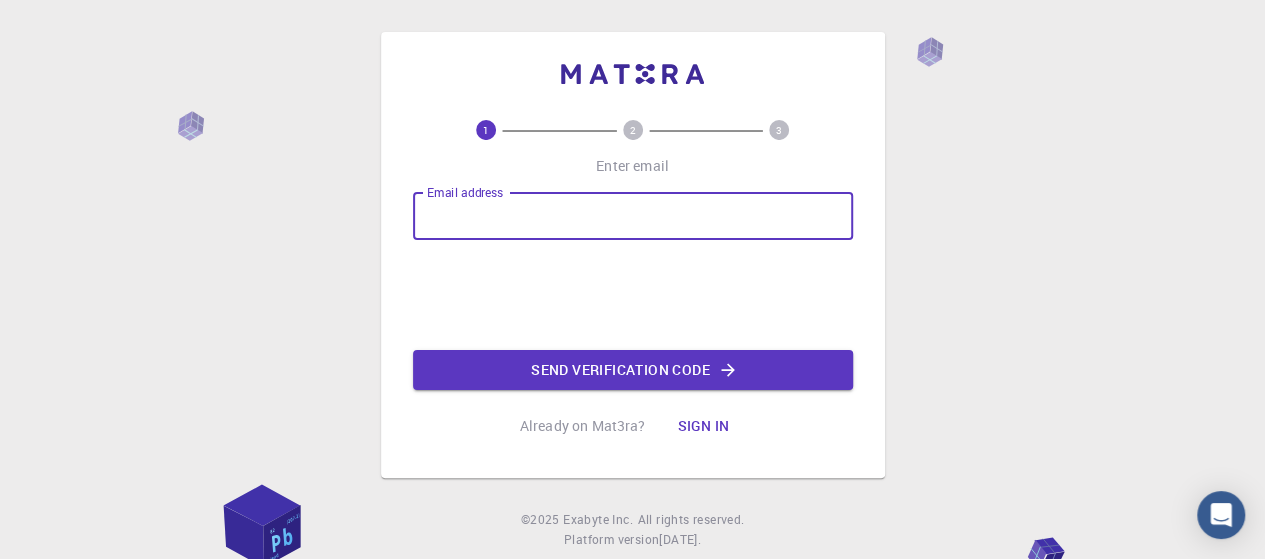 click on "Email address" at bounding box center [633, 216] 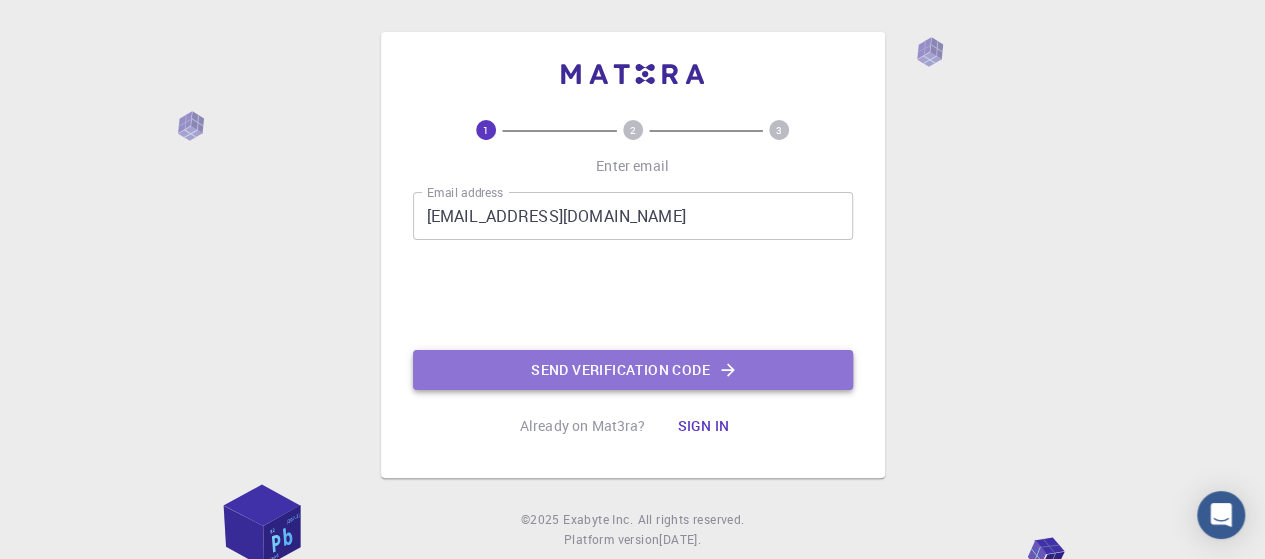 click on "Send verification code" 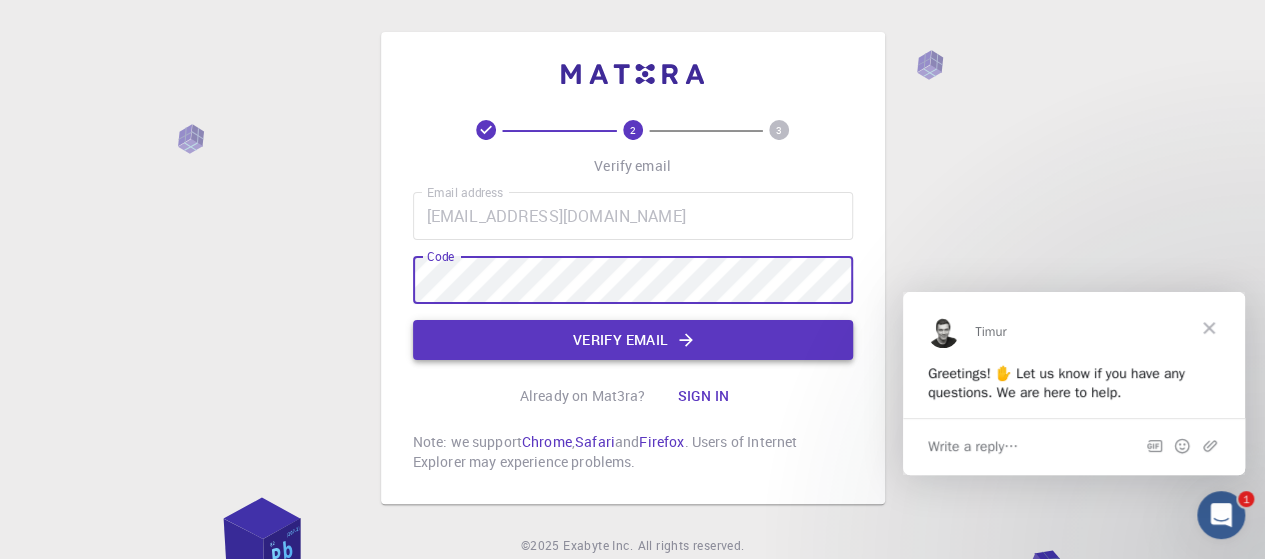scroll, scrollTop: 0, scrollLeft: 0, axis: both 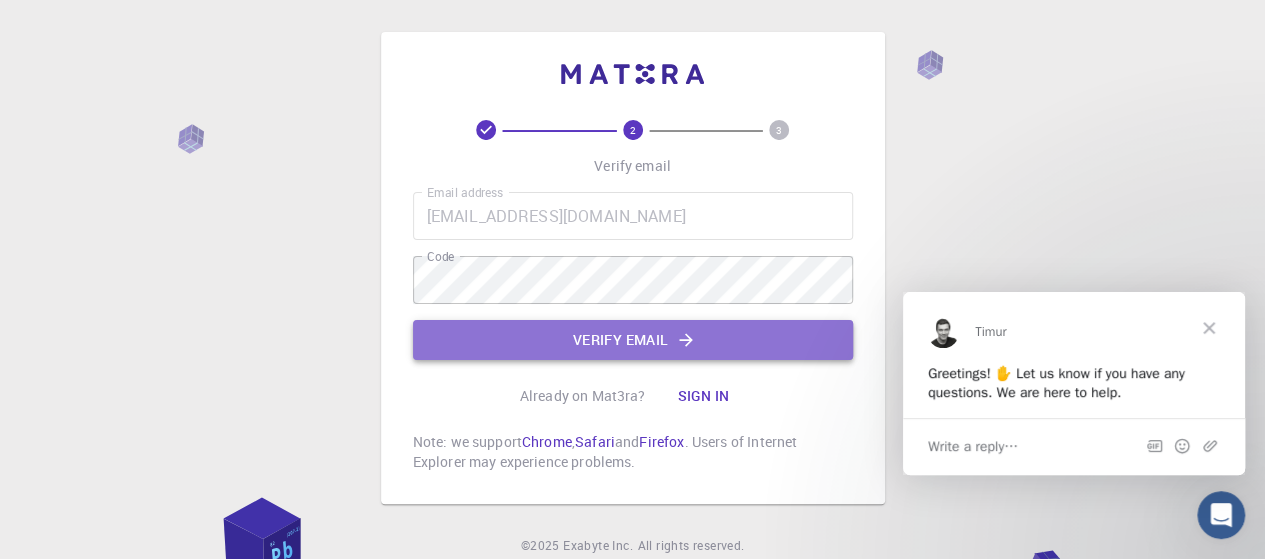 click on "Verify email" 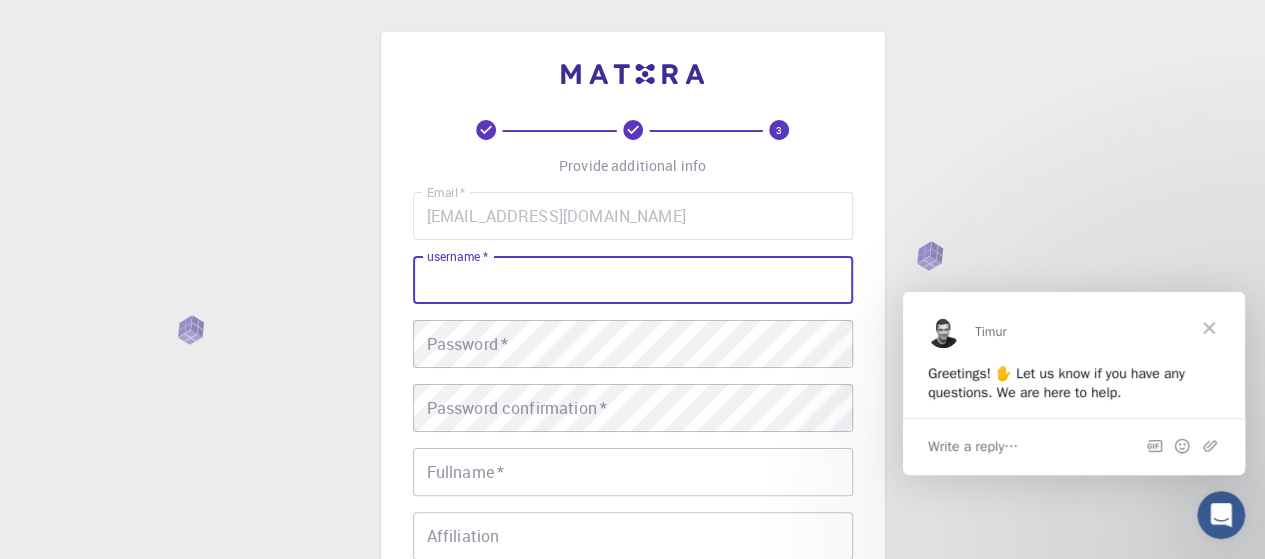 click on "username   *" at bounding box center [633, 280] 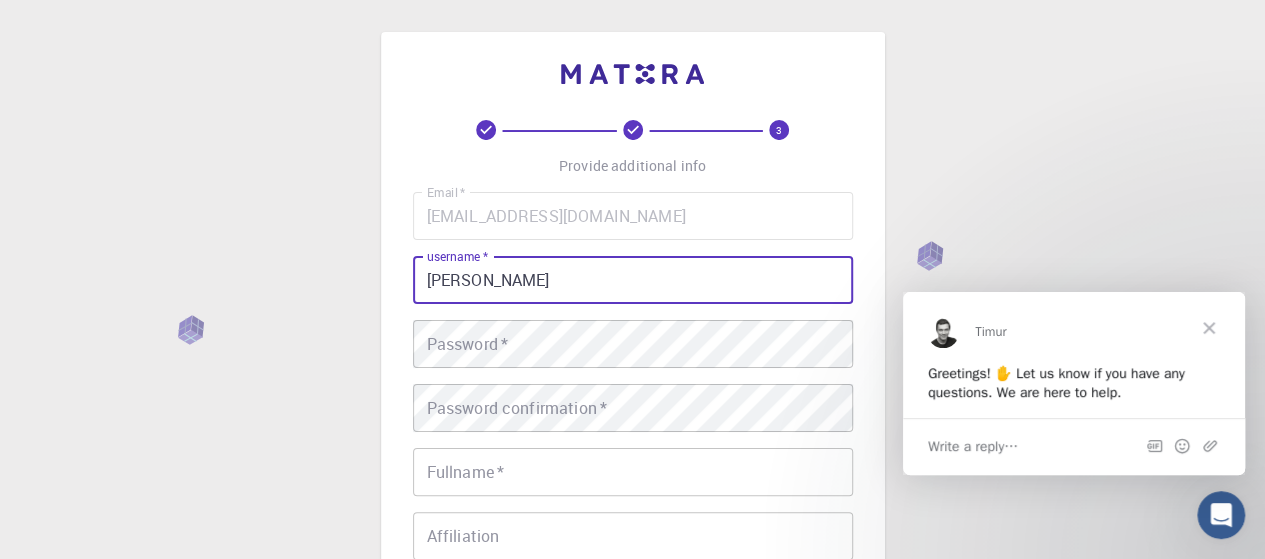 click on "[PERSON_NAME]" at bounding box center [633, 280] 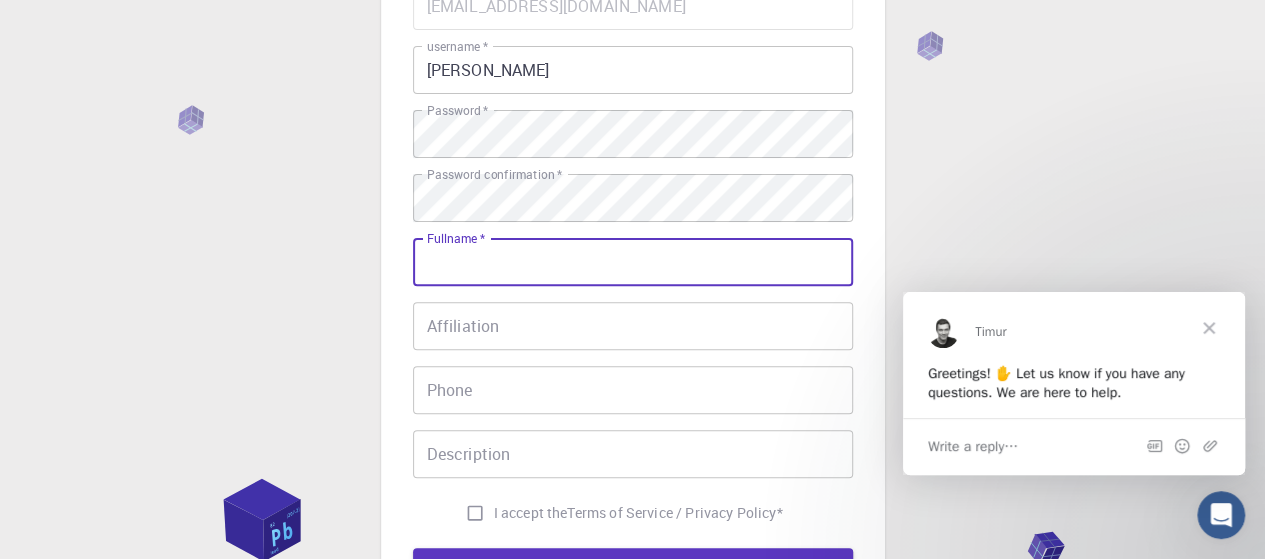 scroll, scrollTop: 211, scrollLeft: 0, axis: vertical 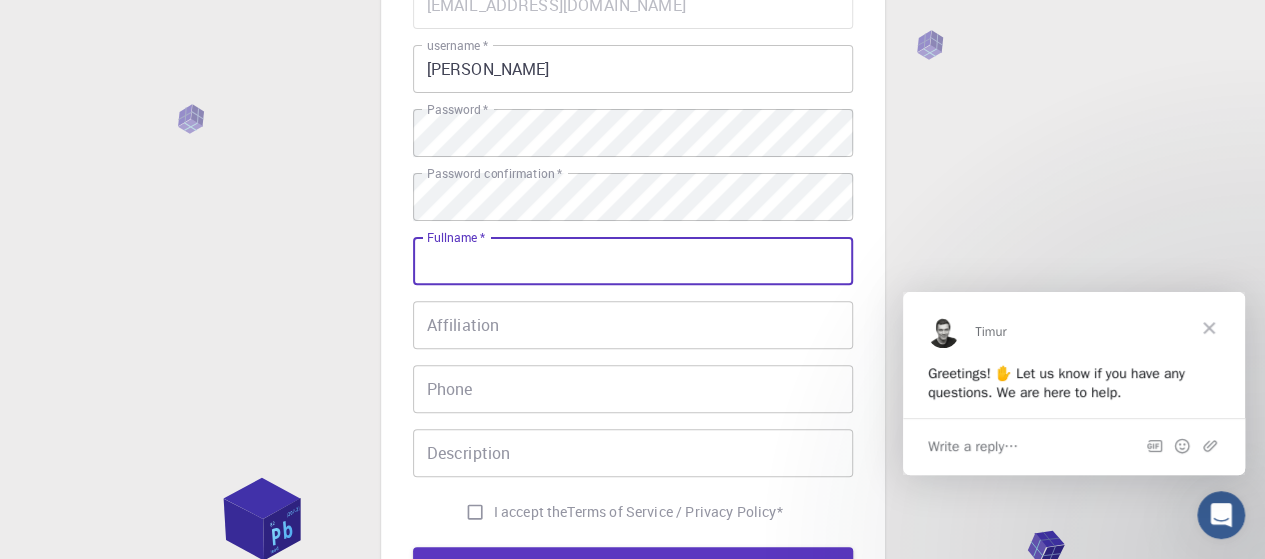 click on "Fullname   *" at bounding box center [633, 261] 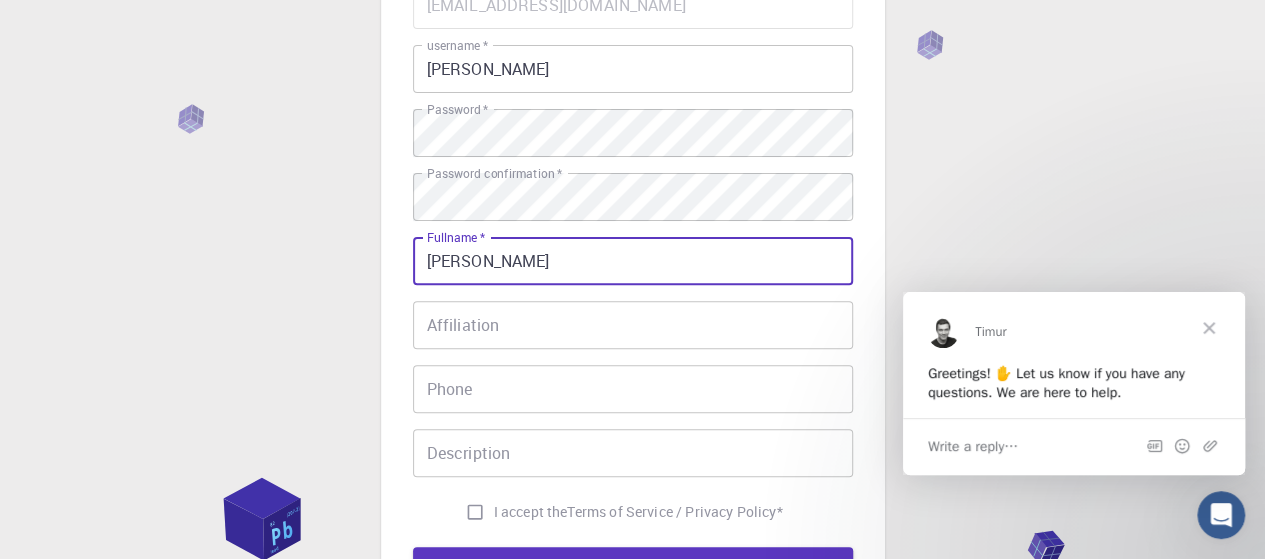 type on "[PERSON_NAME]" 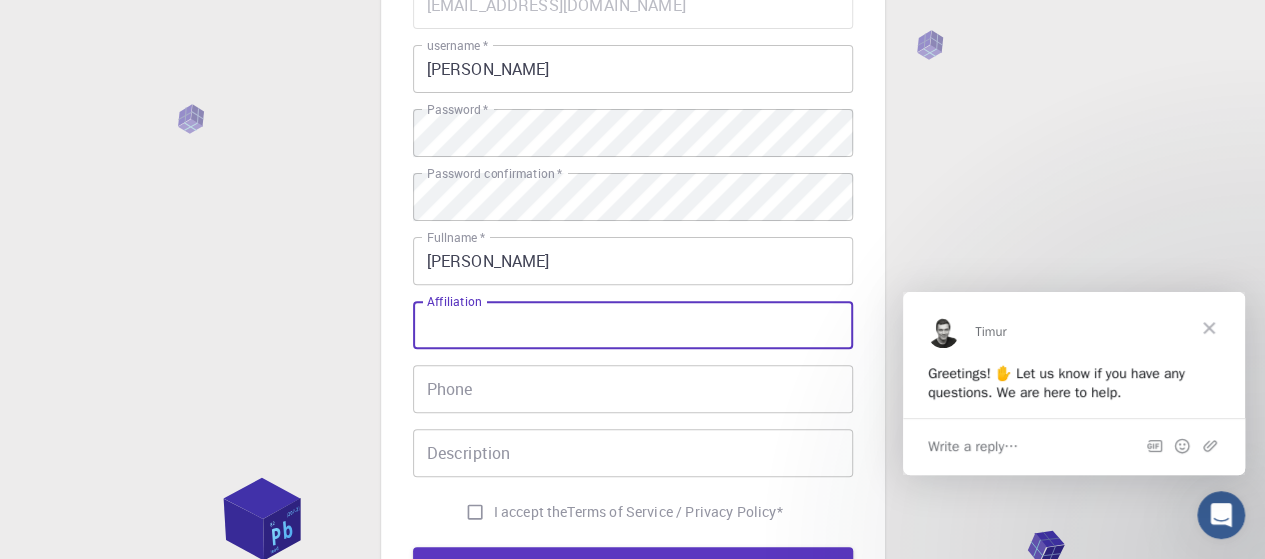 click on "Affiliation" at bounding box center [633, 325] 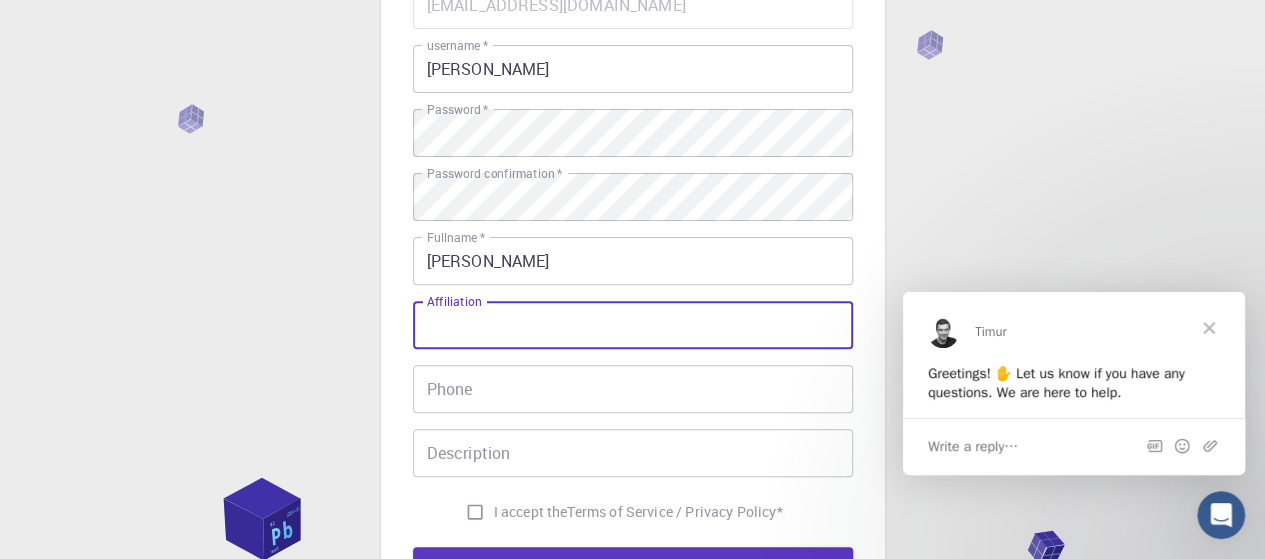 click on "Phone" at bounding box center [633, 389] 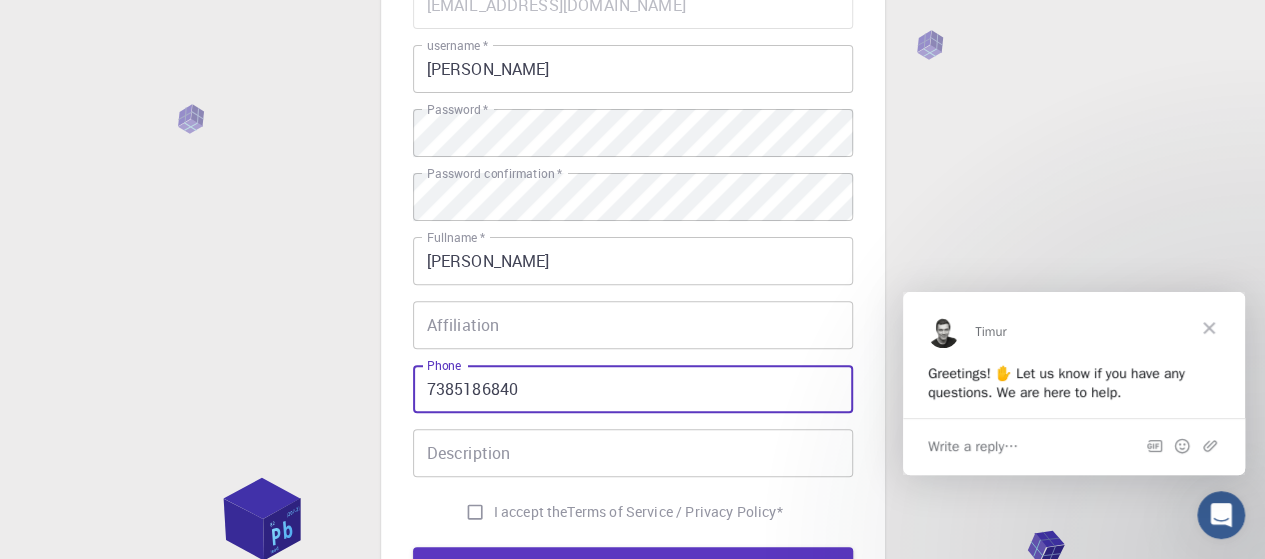 type on "7385186840" 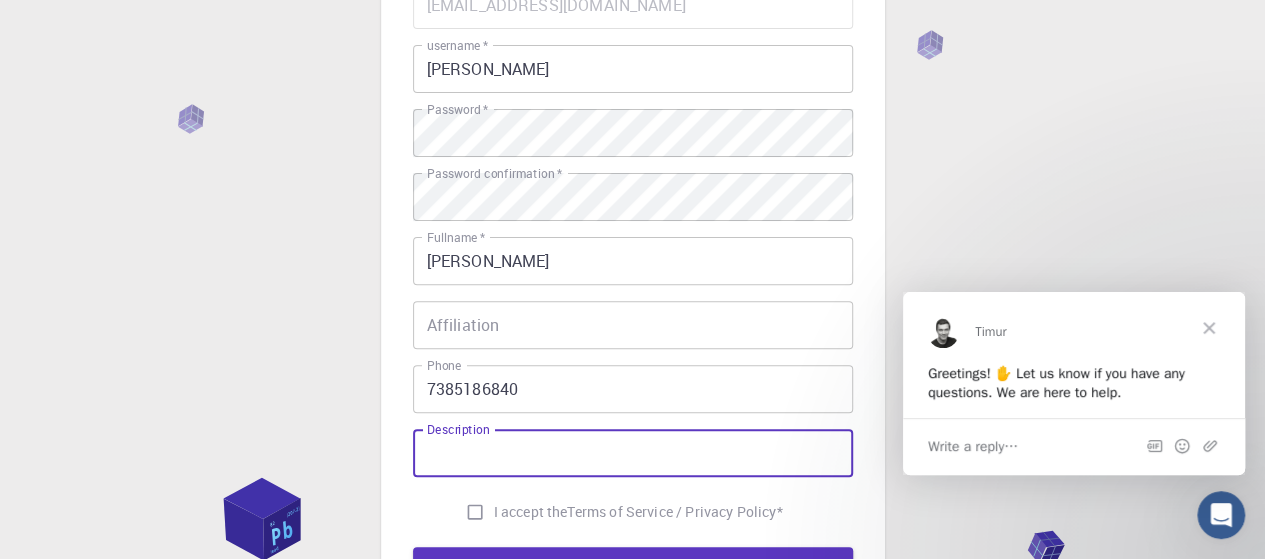 click on "Description" at bounding box center (633, 453) 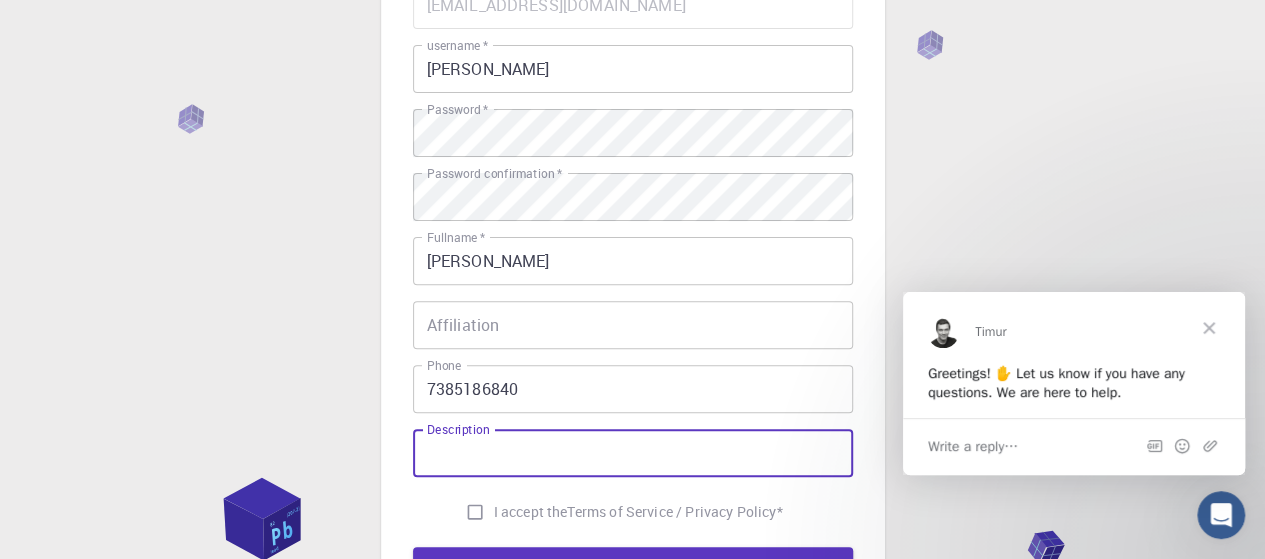 click on "I accept the  Terms of Service / Privacy Policy  *" at bounding box center [475, 512] 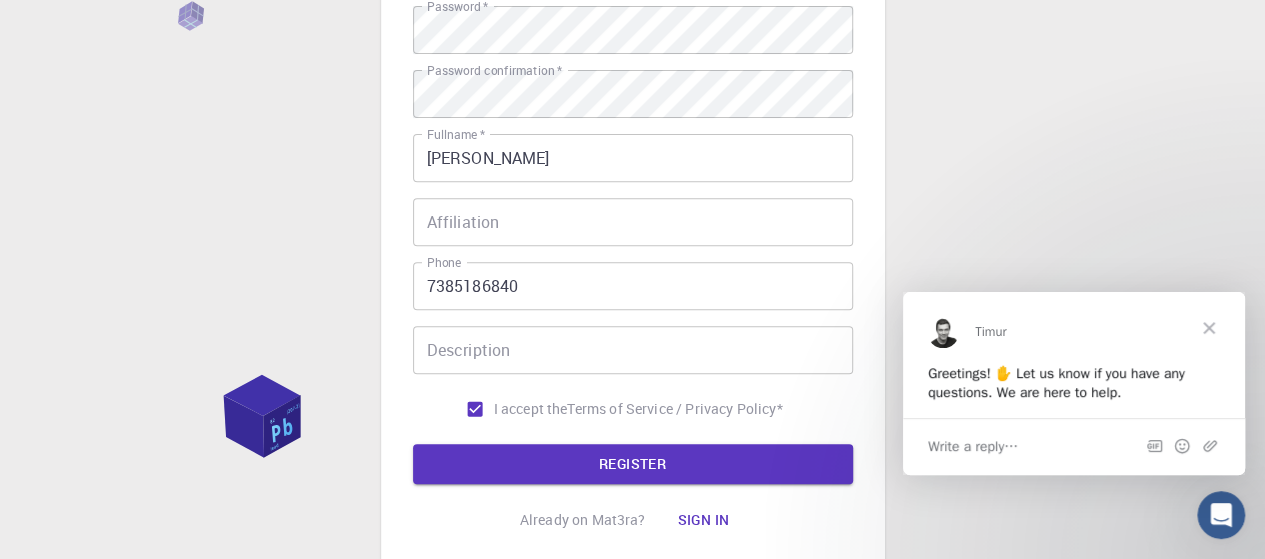 scroll, scrollTop: 315, scrollLeft: 0, axis: vertical 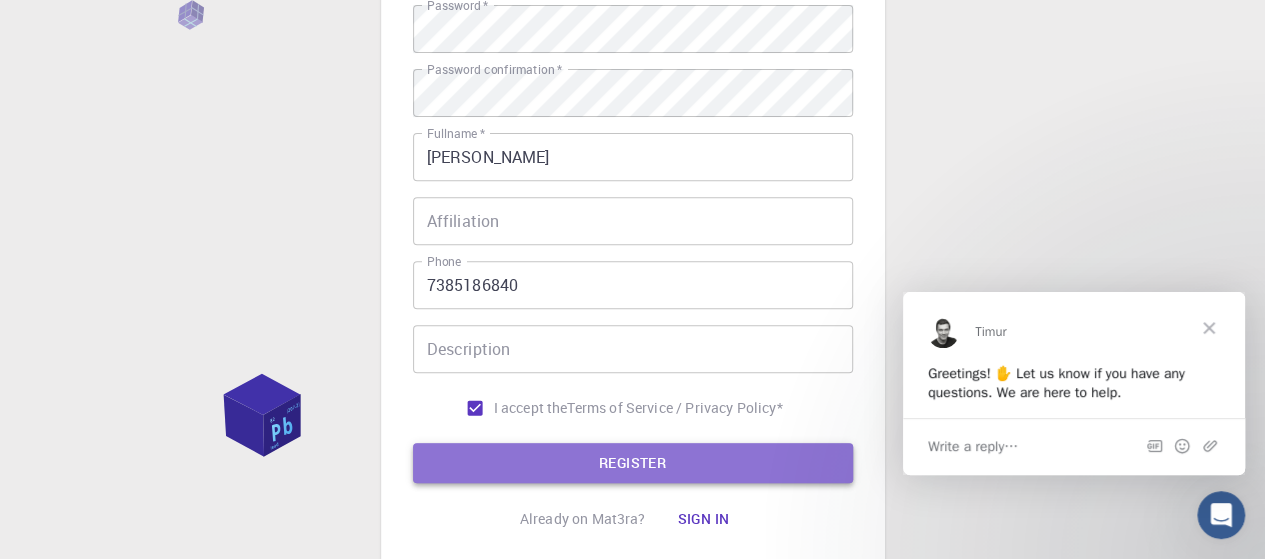 click on "REGISTER" at bounding box center (633, 463) 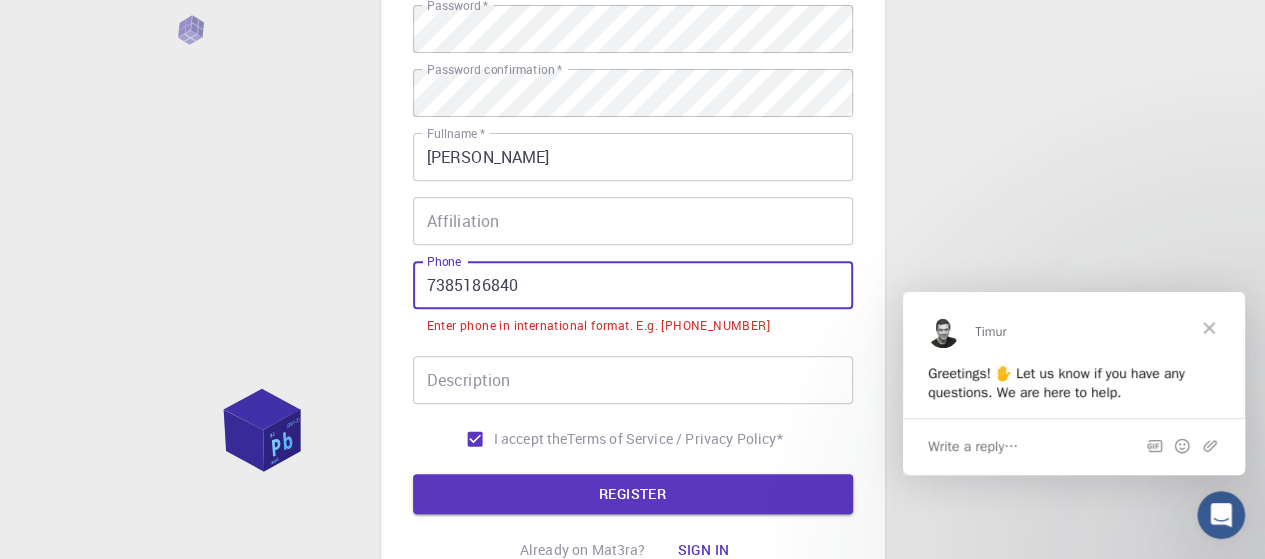 click on "7385186840" at bounding box center (633, 285) 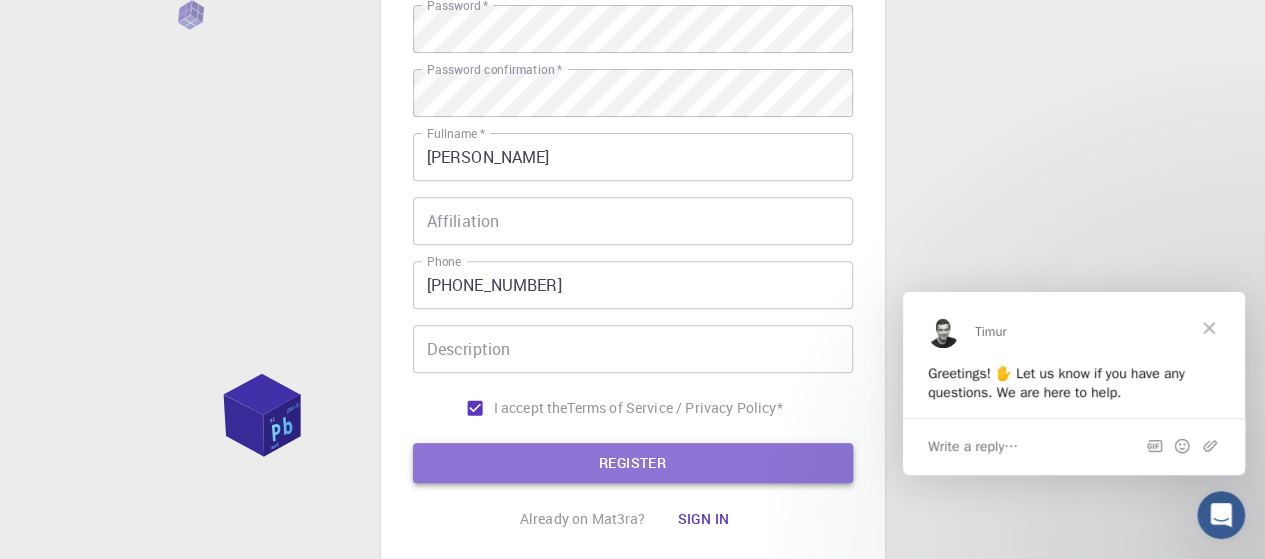 click on "REGISTER" at bounding box center (633, 463) 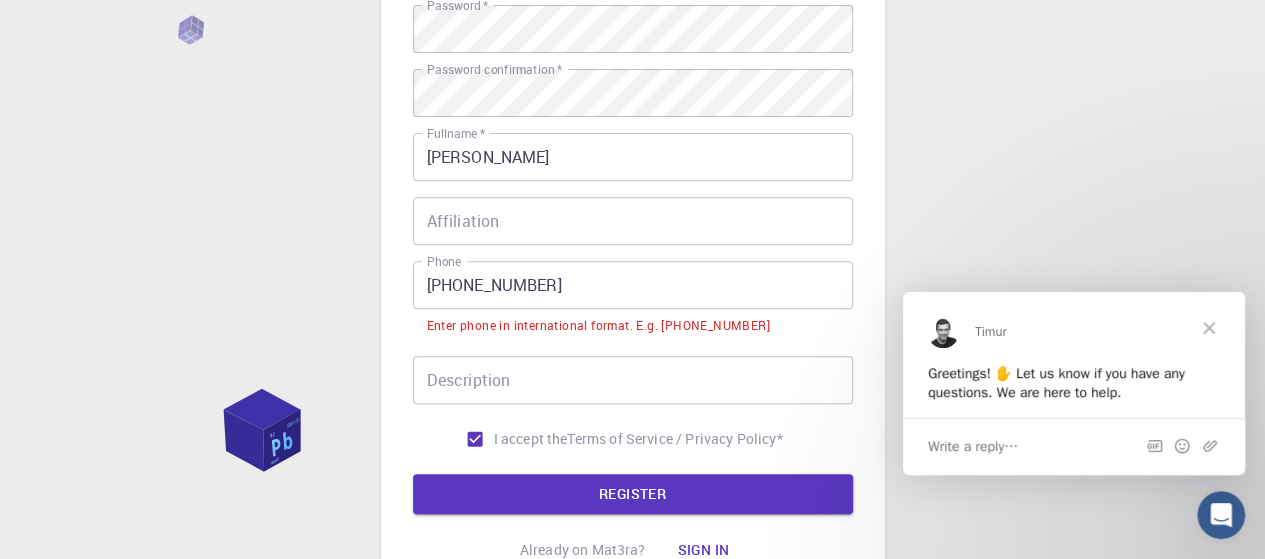 click on "+91 7385186840" at bounding box center (633, 285) 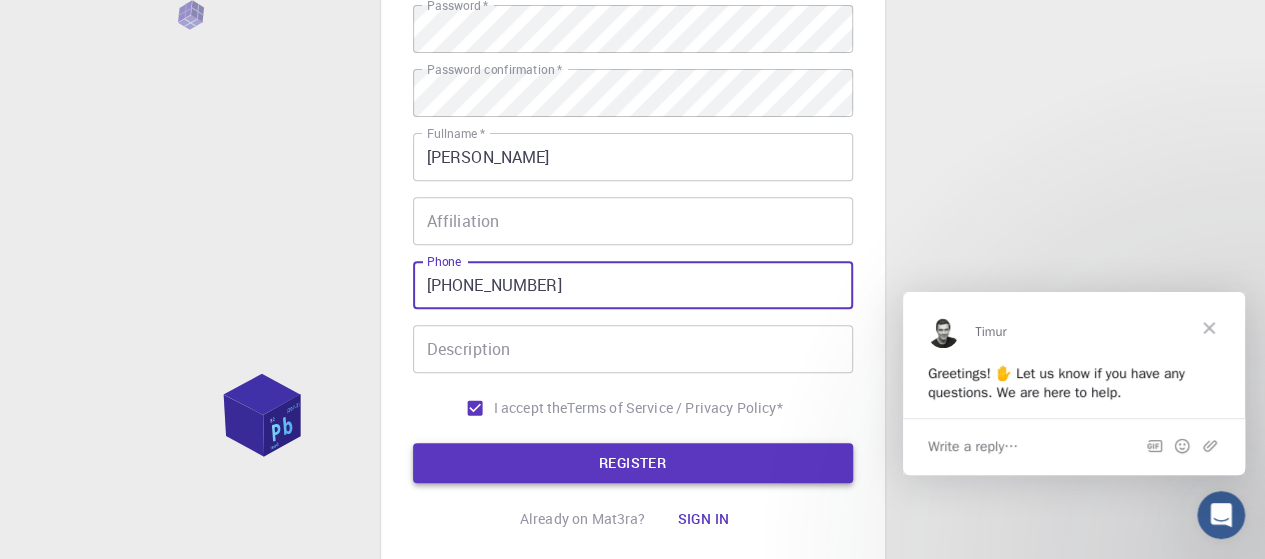 type on "+917385186840" 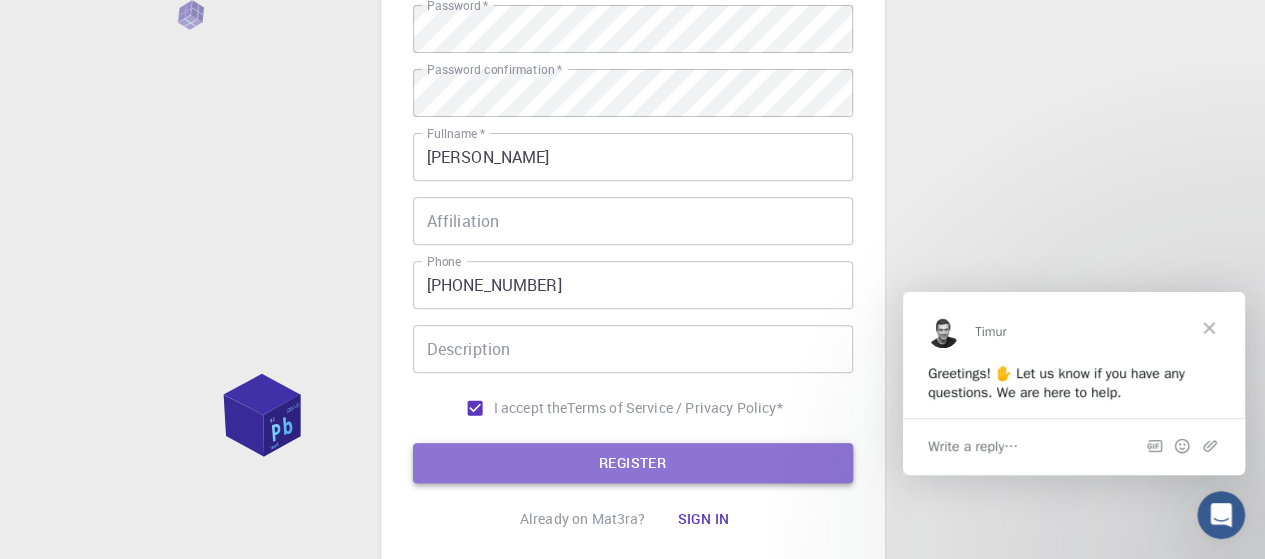 click on "REGISTER" at bounding box center [633, 463] 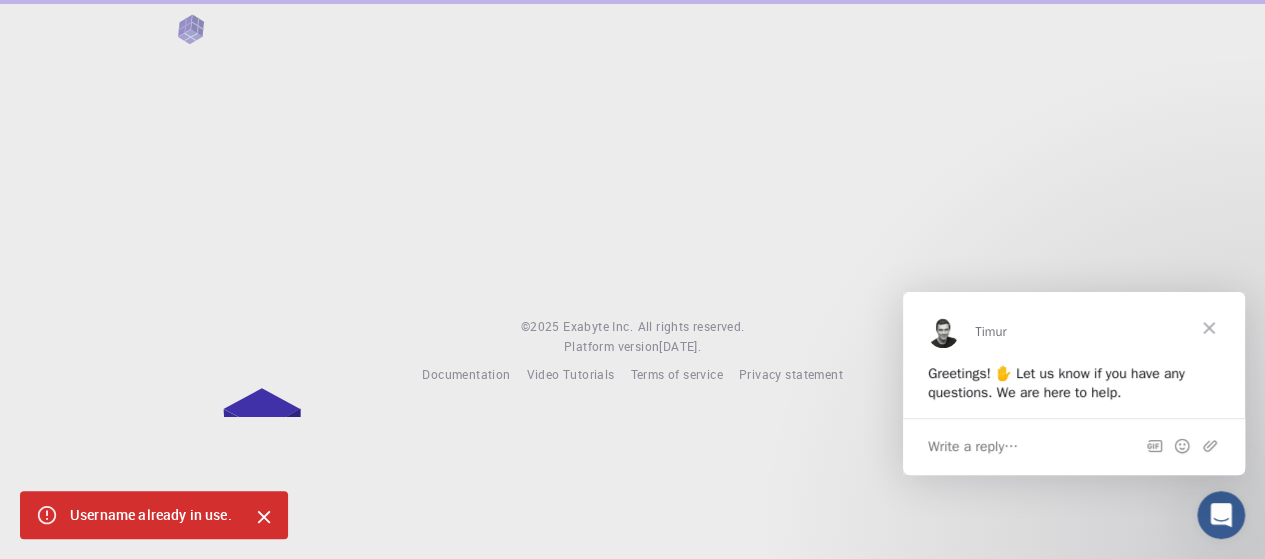 scroll, scrollTop: 0, scrollLeft: 0, axis: both 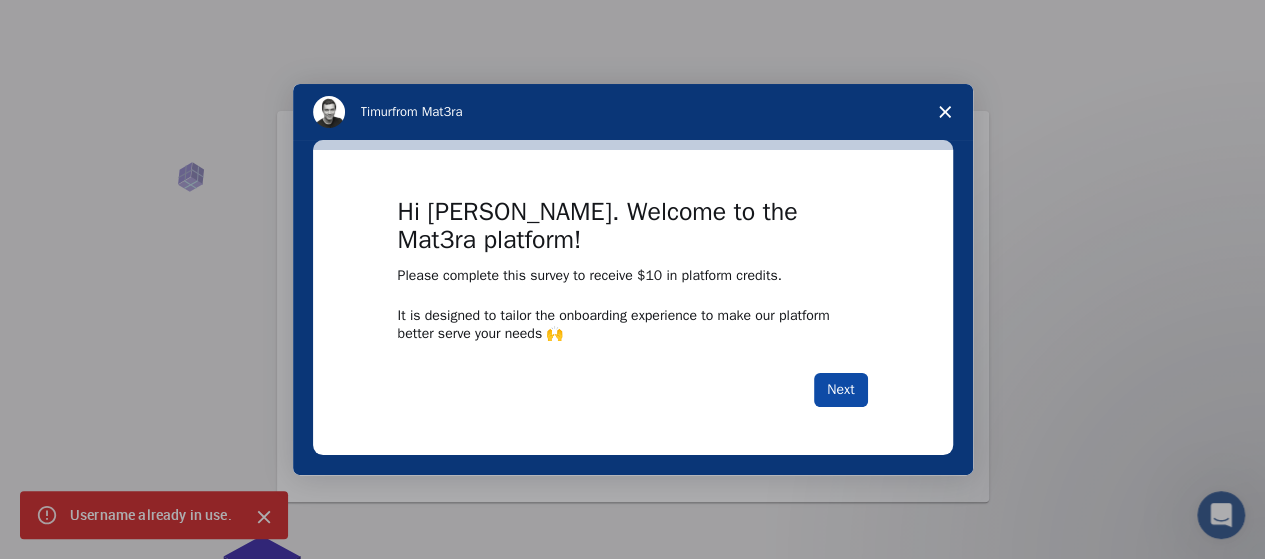 click on "Next" at bounding box center (840, 390) 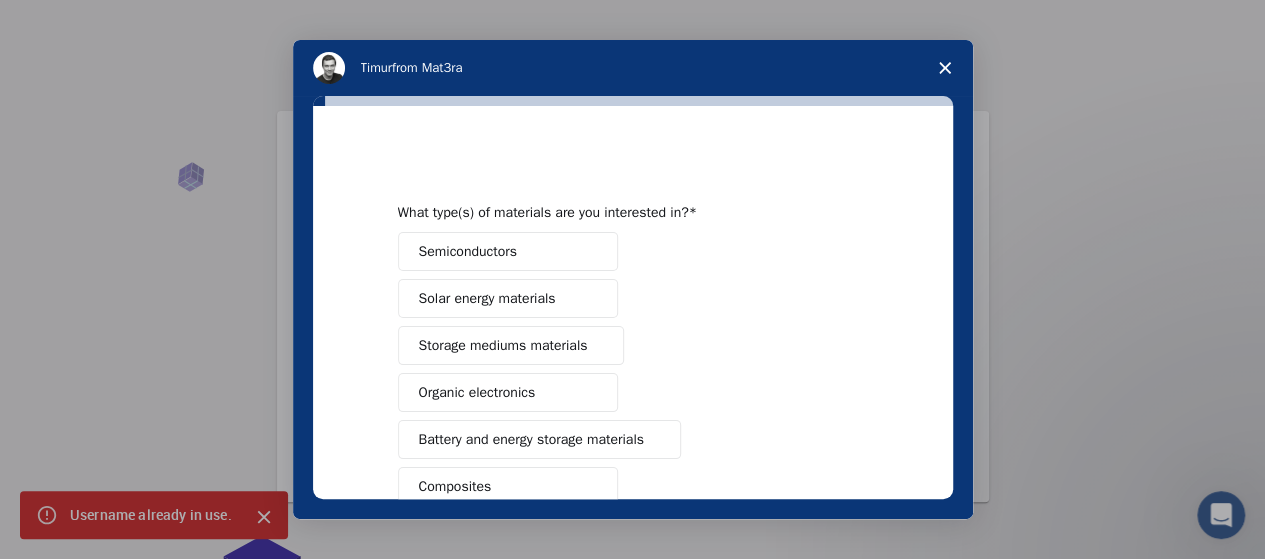 click on "Semiconductors" at bounding box center [468, 251] 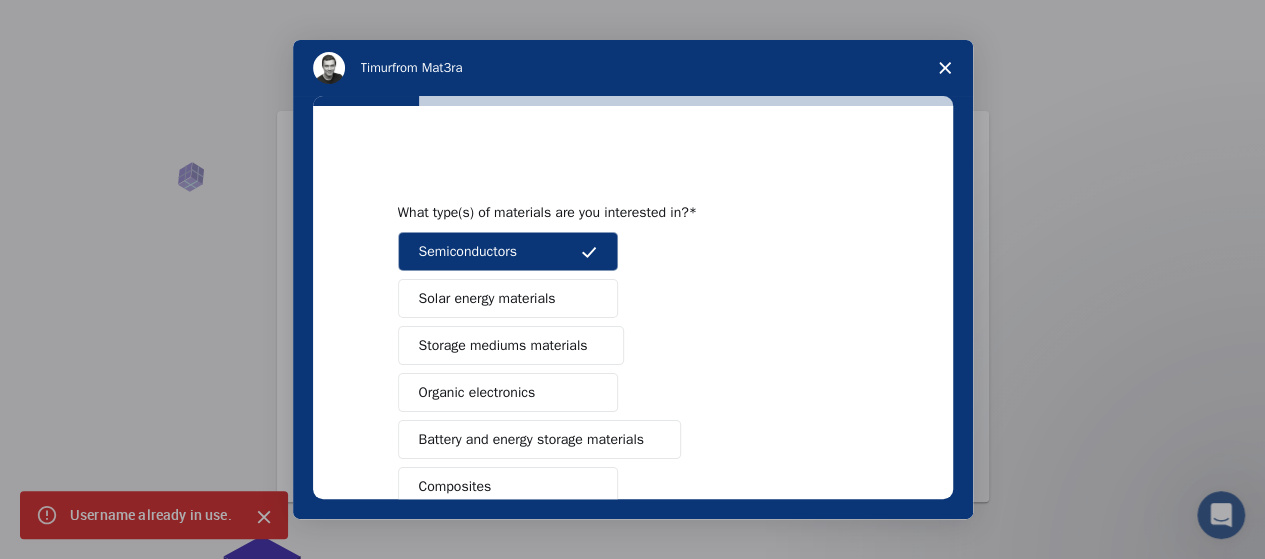click on "Organic electronics" at bounding box center (477, 392) 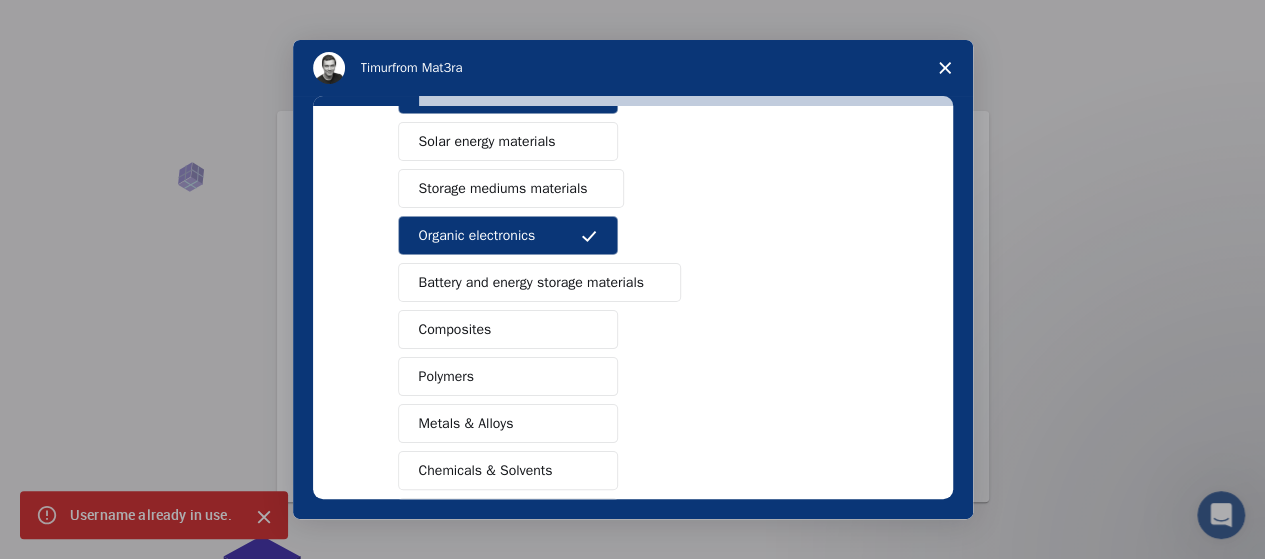 scroll, scrollTop: 158, scrollLeft: 0, axis: vertical 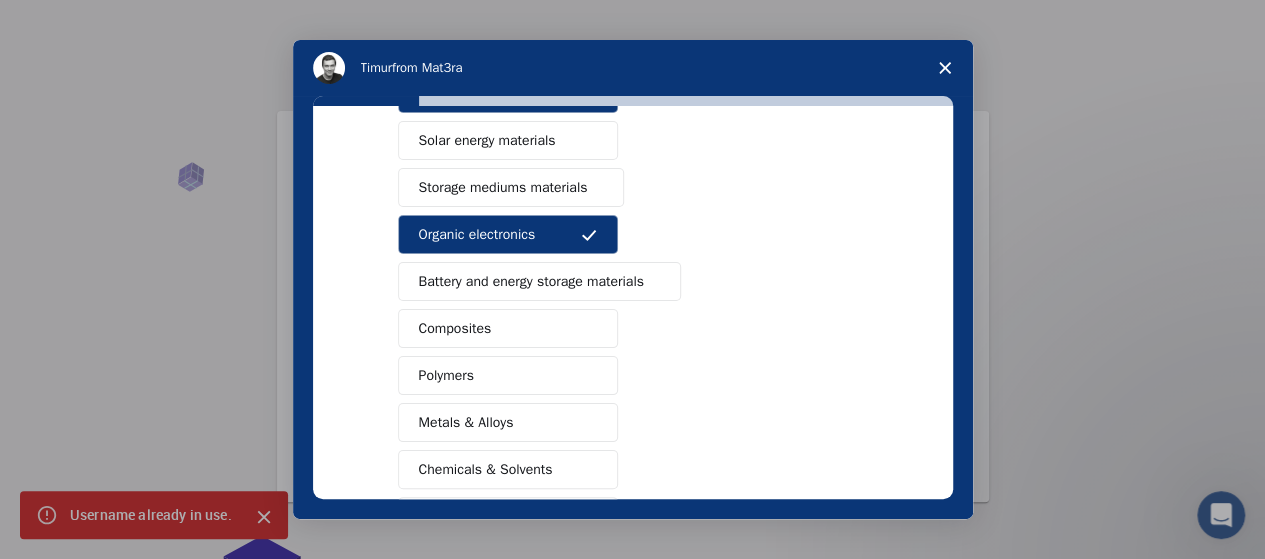 click on "Polymers" at bounding box center [446, 375] 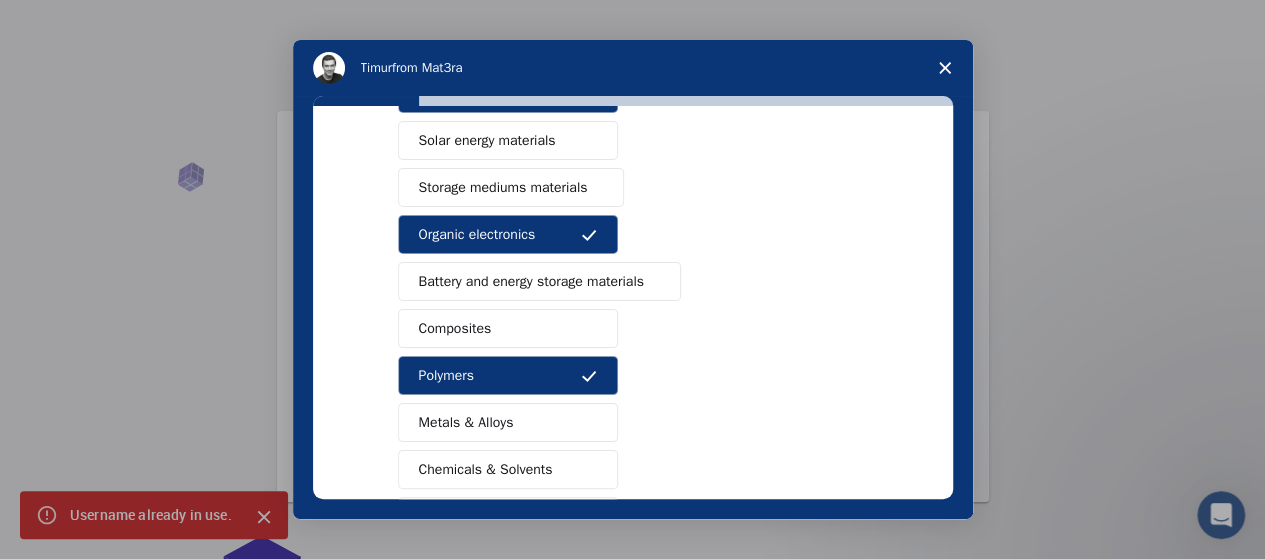 click on "Metals & Alloys" at bounding box center (466, 422) 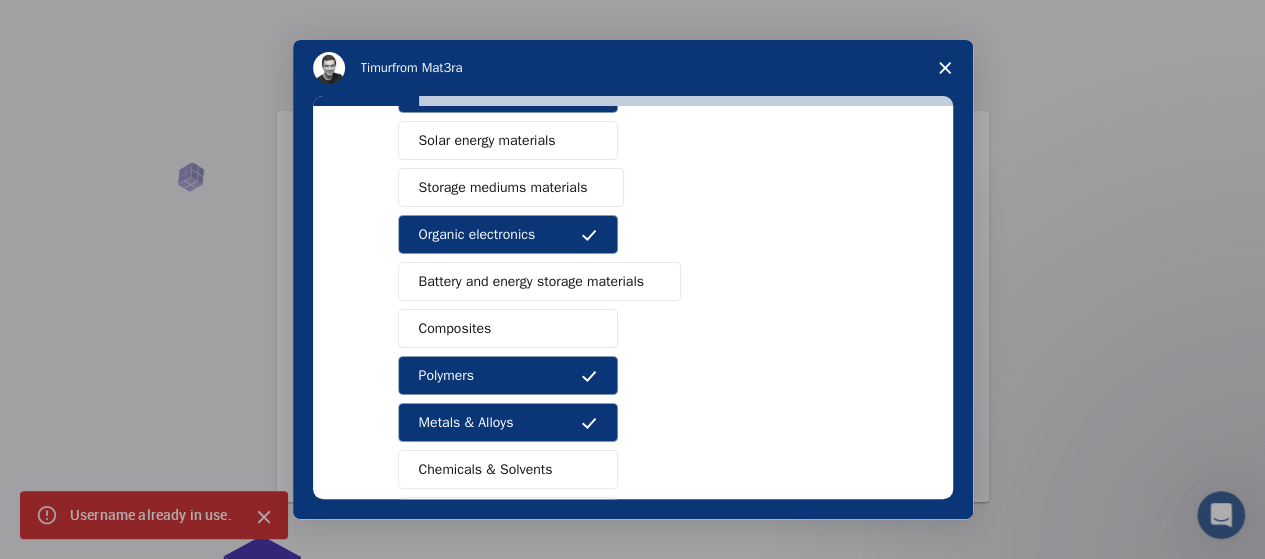 click on "Chemicals & Solvents" at bounding box center [486, 469] 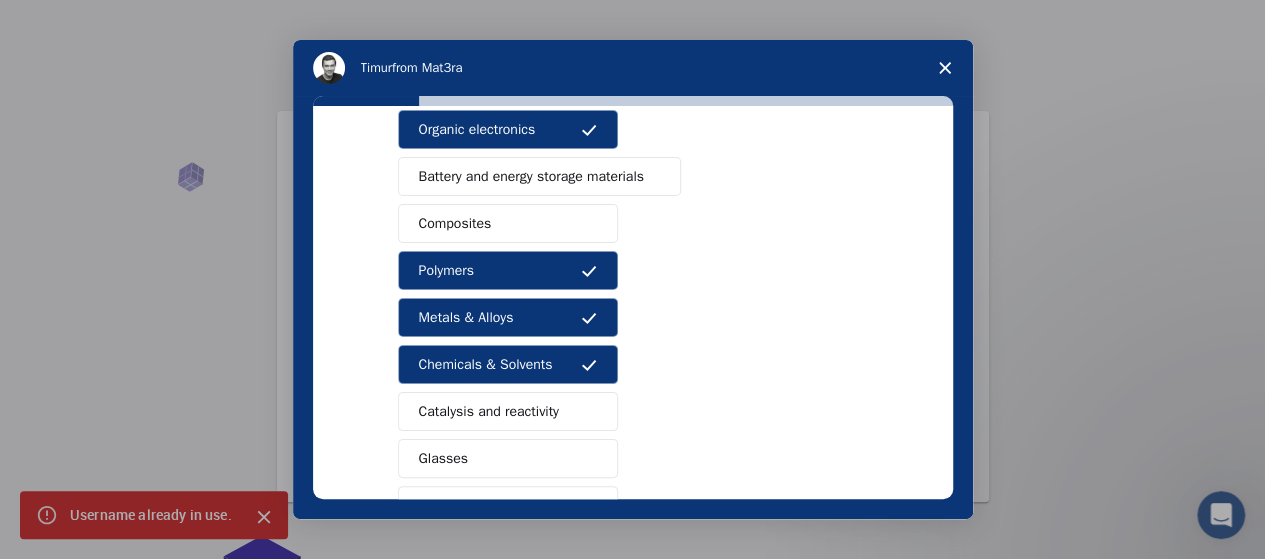scroll, scrollTop: 264, scrollLeft: 0, axis: vertical 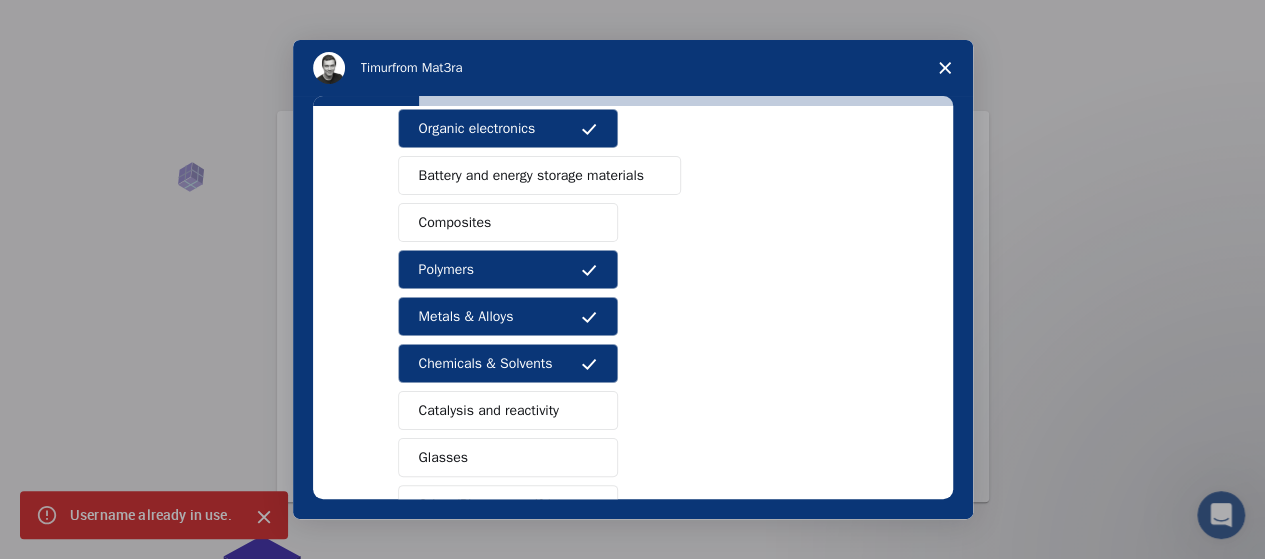 click on "Catalysis and reactivity" at bounding box center [508, 410] 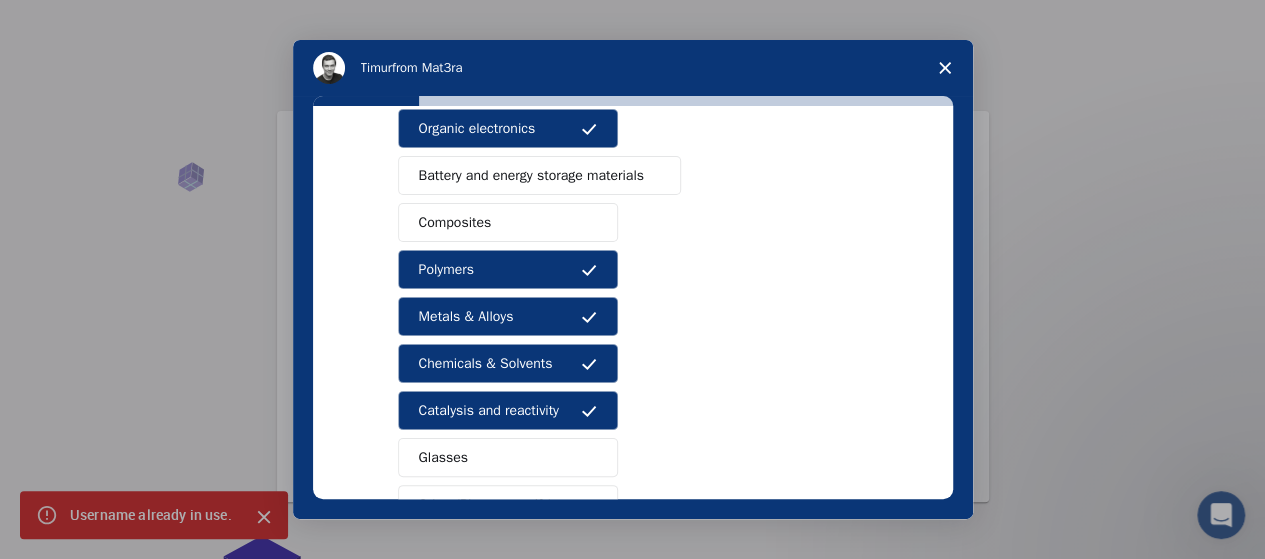 click on "Catalysis and reactivity" at bounding box center (508, 410) 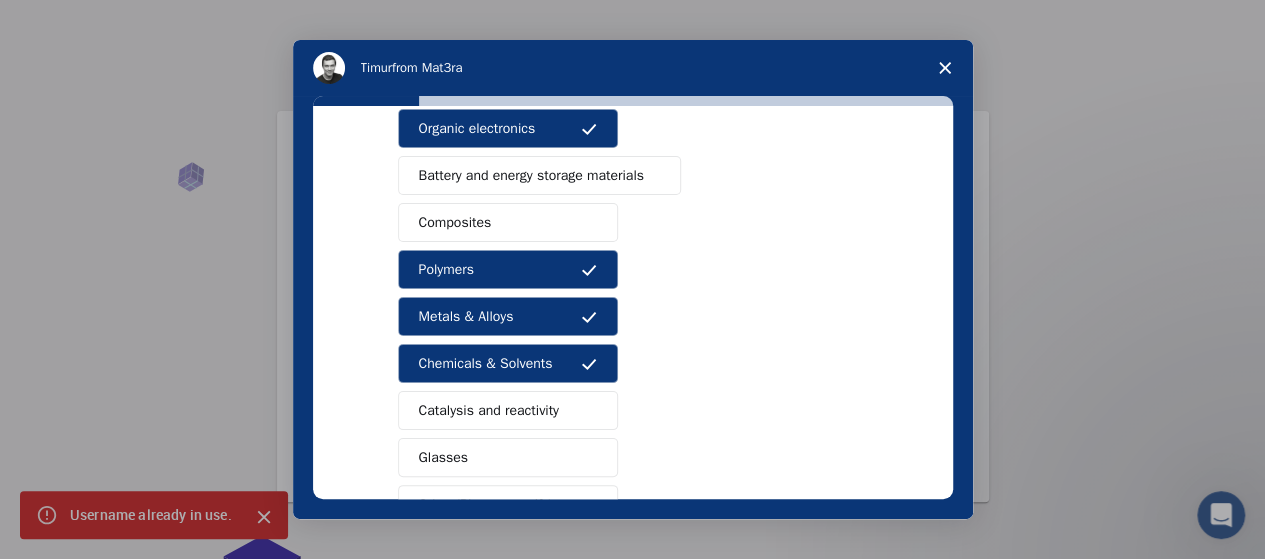 click on "Catalysis and reactivity" at bounding box center [508, 410] 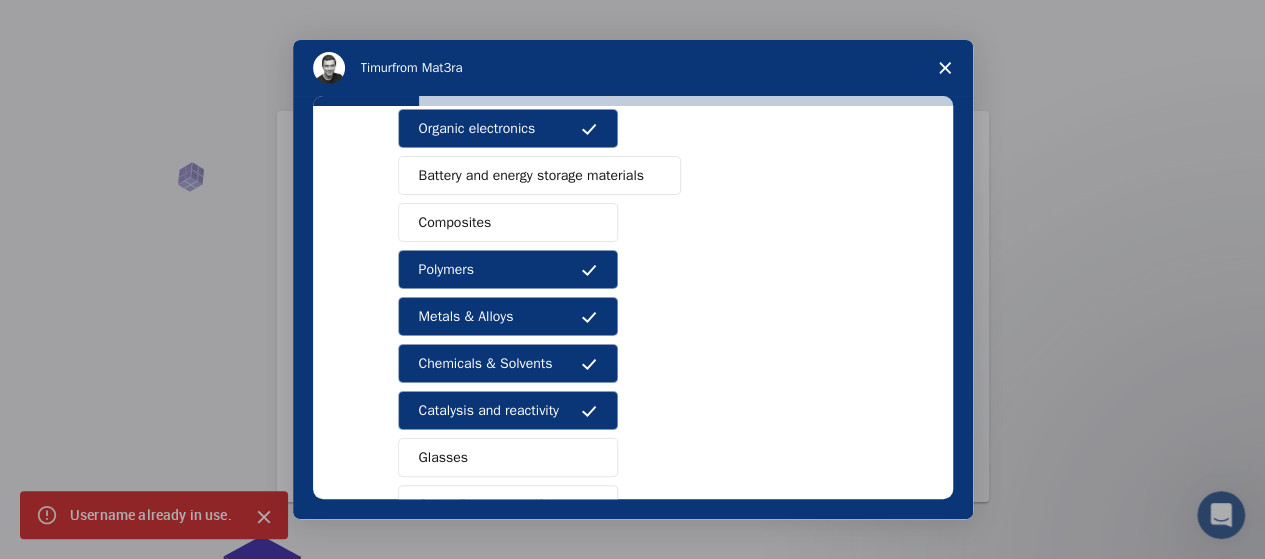 click on "Glasses" at bounding box center (508, 457) 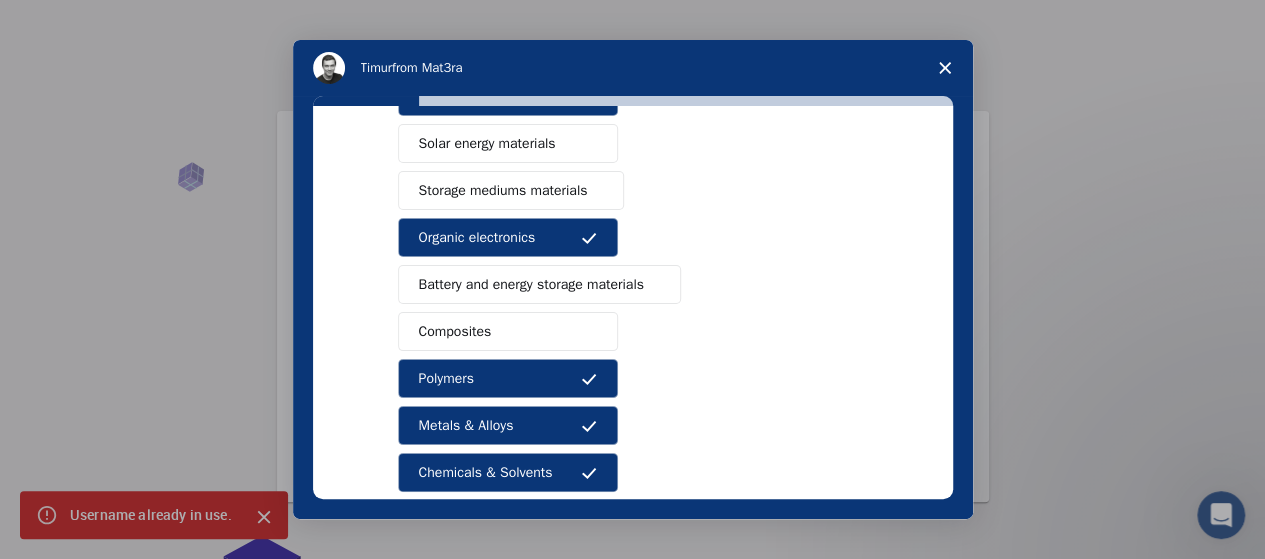scroll, scrollTop: 141, scrollLeft: 0, axis: vertical 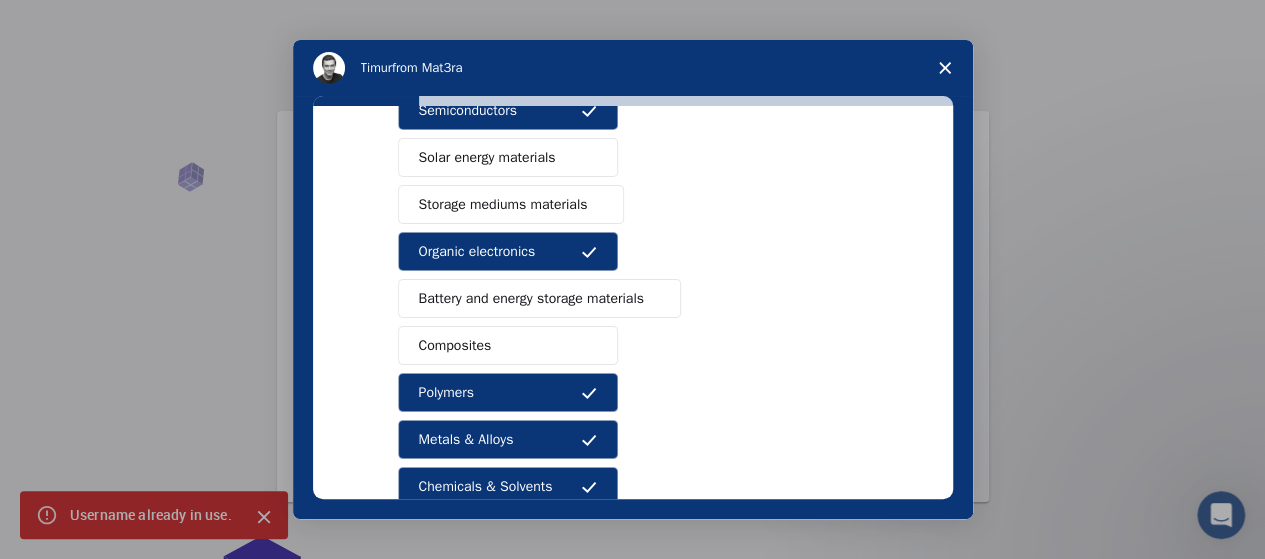 click on "Composites" at bounding box center [508, 345] 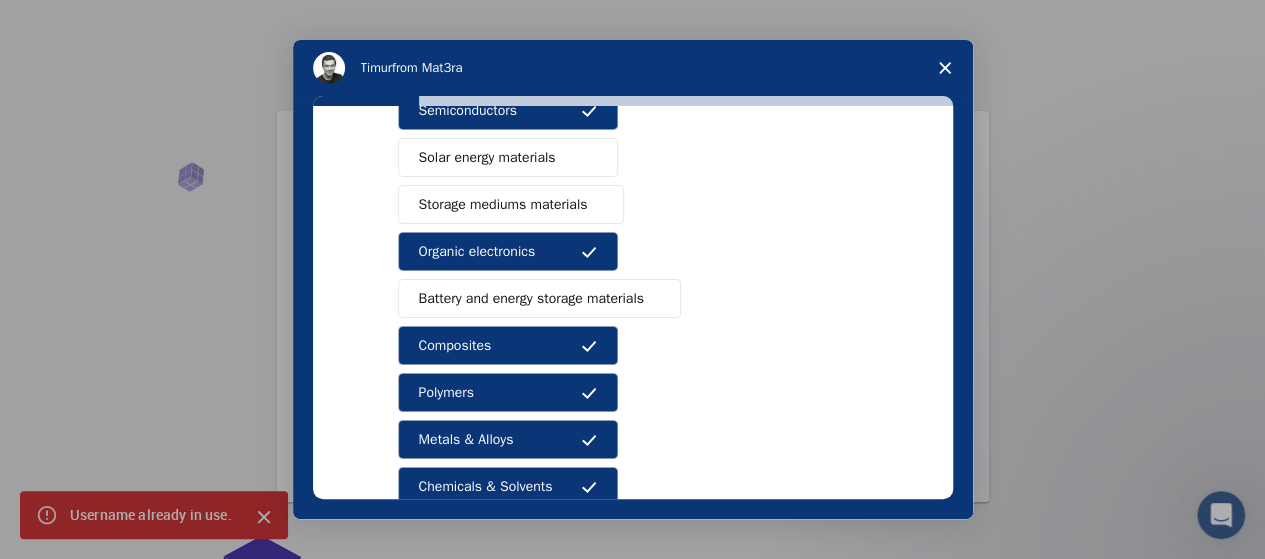 click on "Battery and energy storage materials" at bounding box center [531, 298] 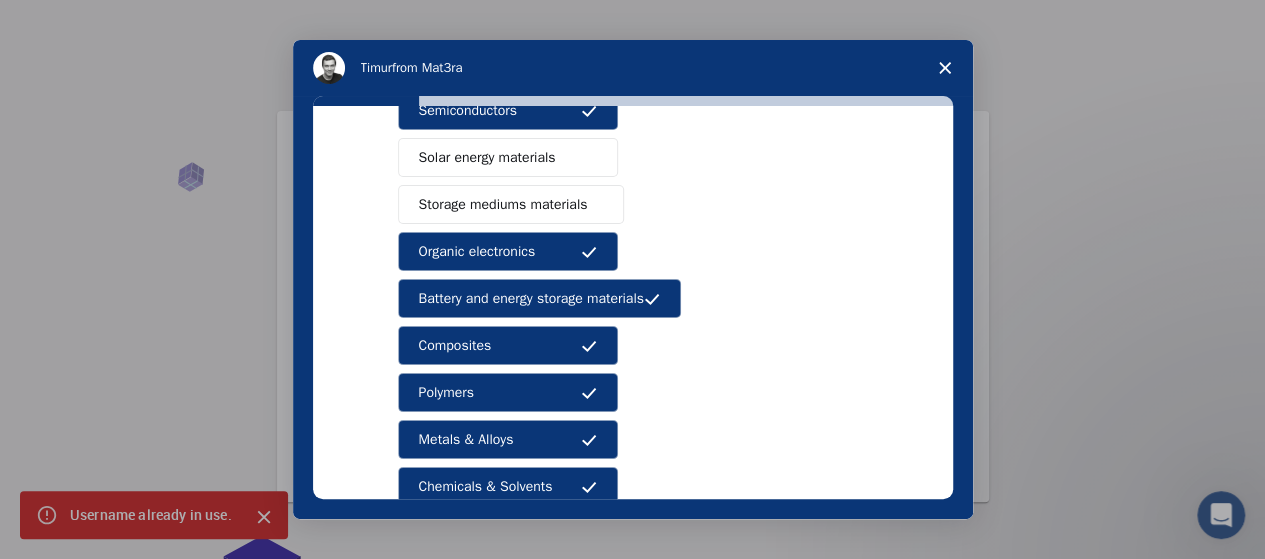 click on "Storage mediums materials" at bounding box center (503, 204) 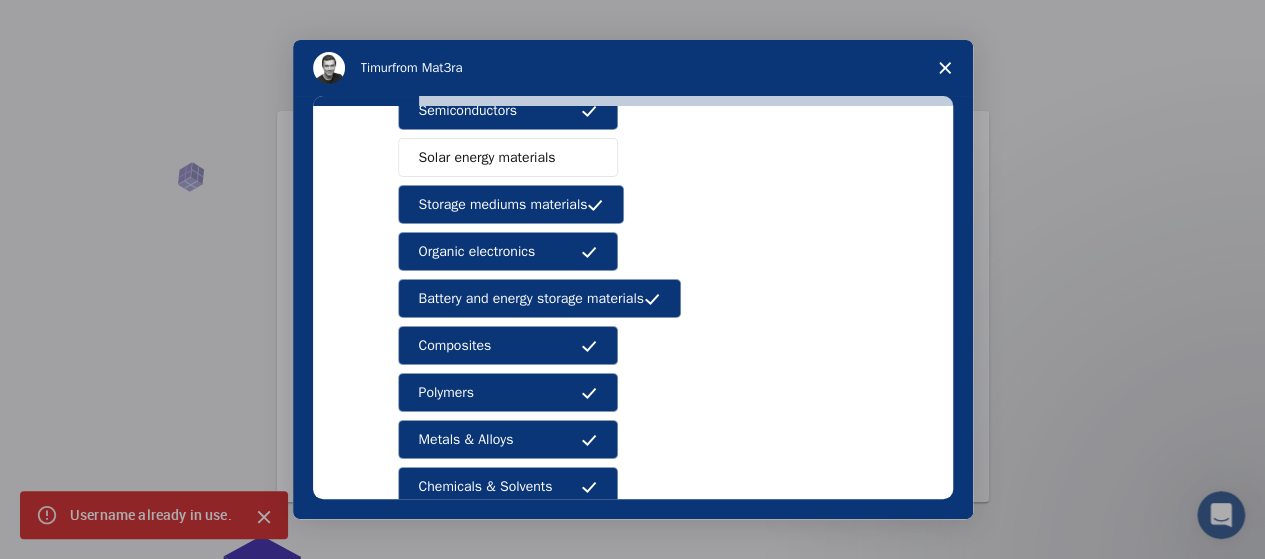 click on "Solar energy materials" at bounding box center [487, 157] 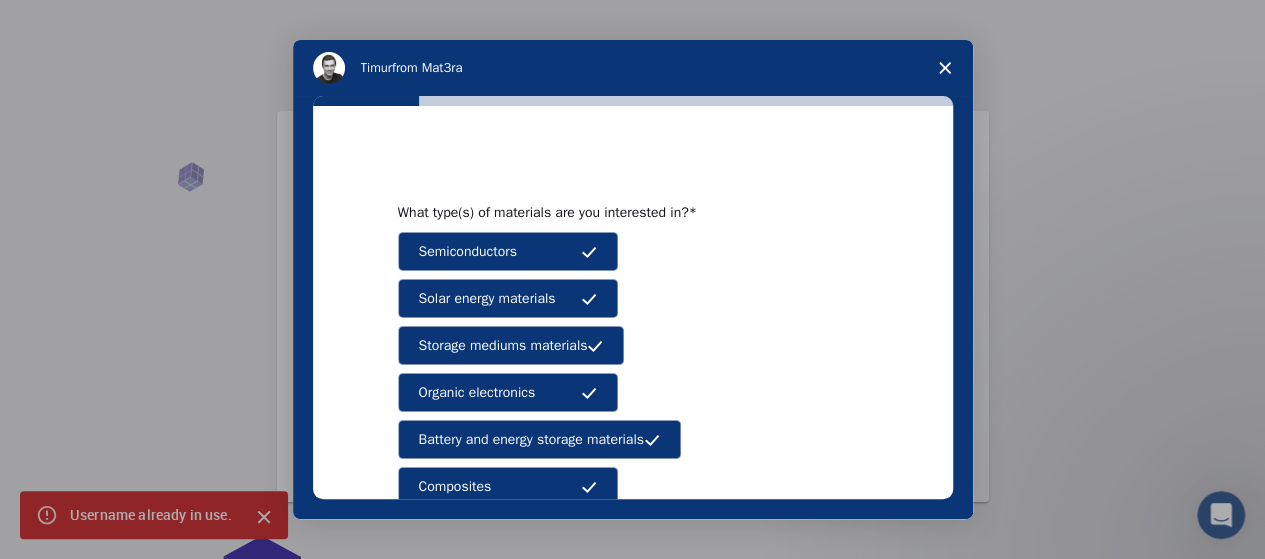 scroll, scrollTop: 398, scrollLeft: 0, axis: vertical 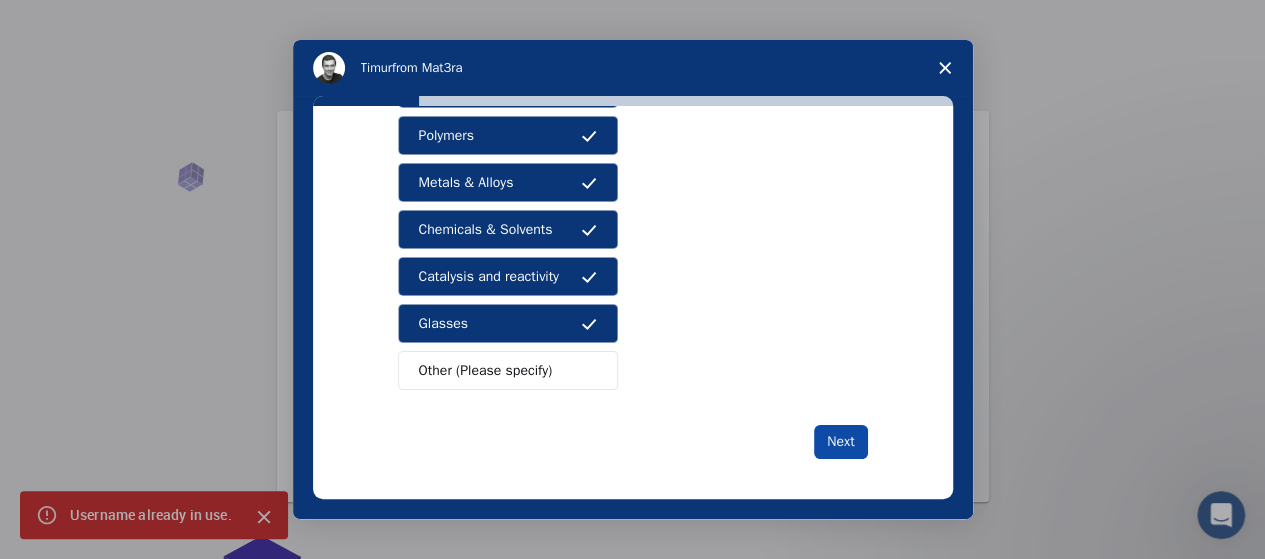 click on "Next" at bounding box center [840, 442] 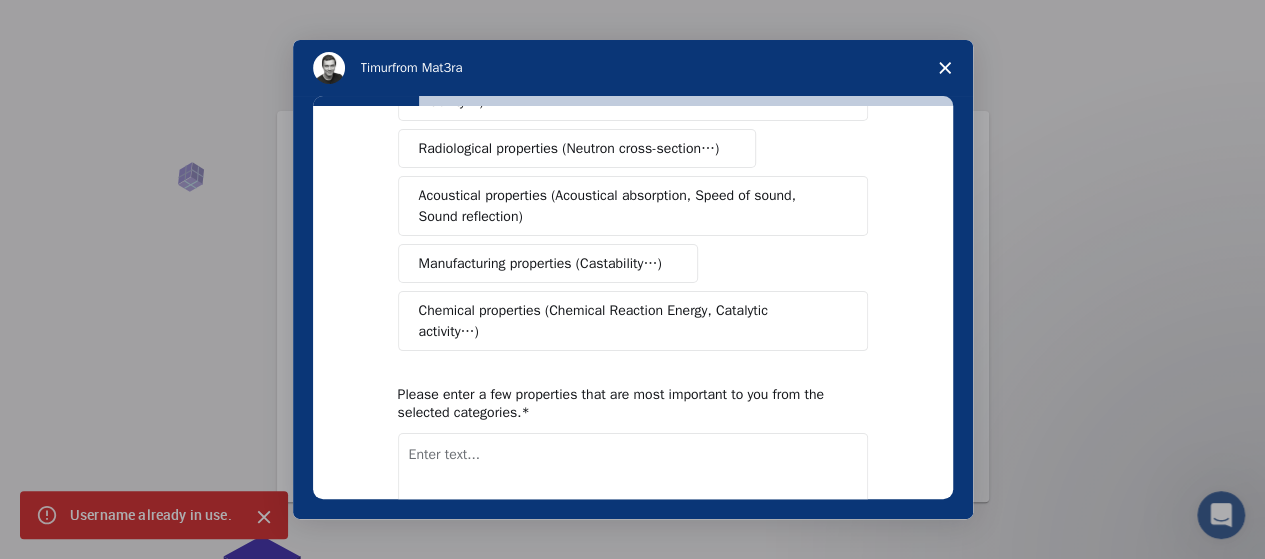 scroll, scrollTop: 0, scrollLeft: 0, axis: both 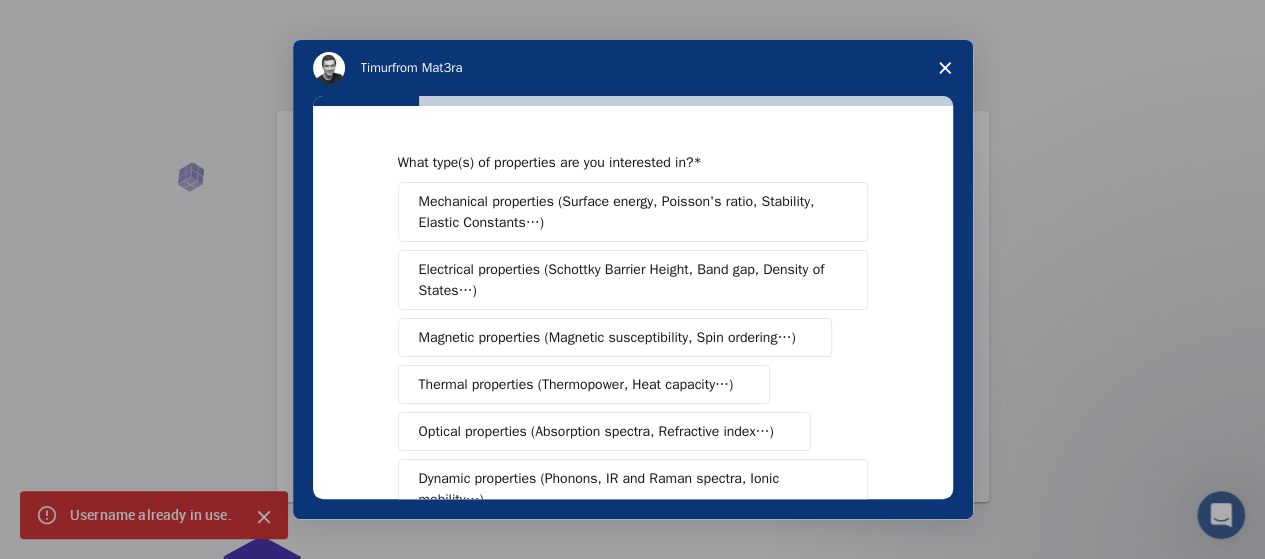 click on "Mechanical properties (Surface energy, Poisson's ratio, Stability, Elastic Constants…)" at bounding box center (626, 212) 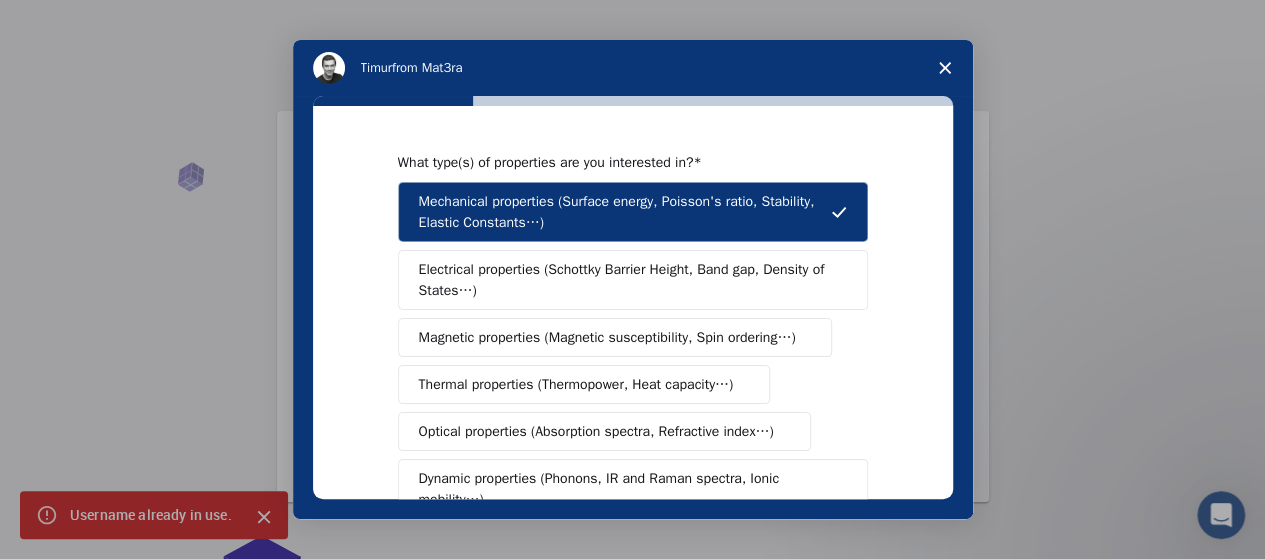 click on "Electrical properties (Schottky Barrier Height, Band gap, Density of States…)" at bounding box center [626, 280] 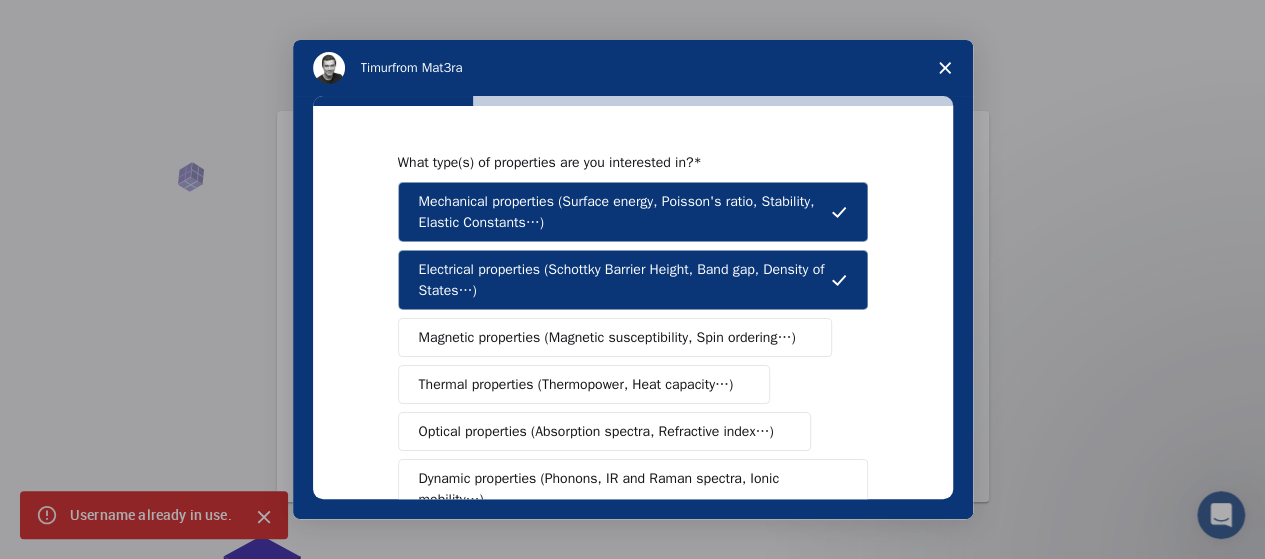 click on "Magnetic properties (Magnetic susceptibility, Spin ordering…)" at bounding box center (615, 337) 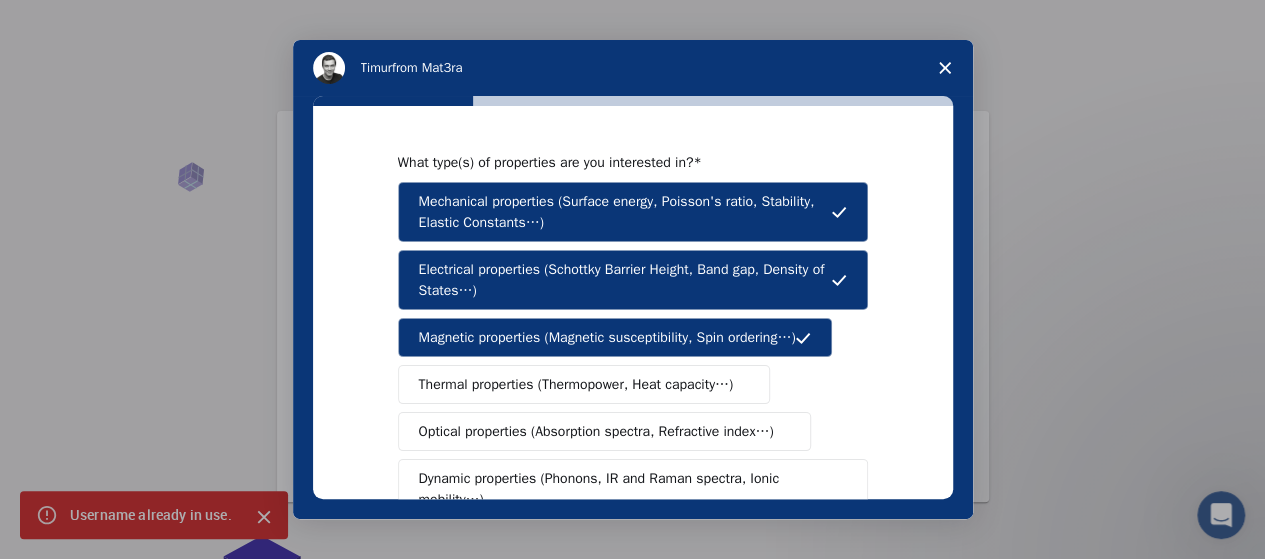 click on "Thermal properties (Thermopower, Heat capacity…)" at bounding box center [576, 384] 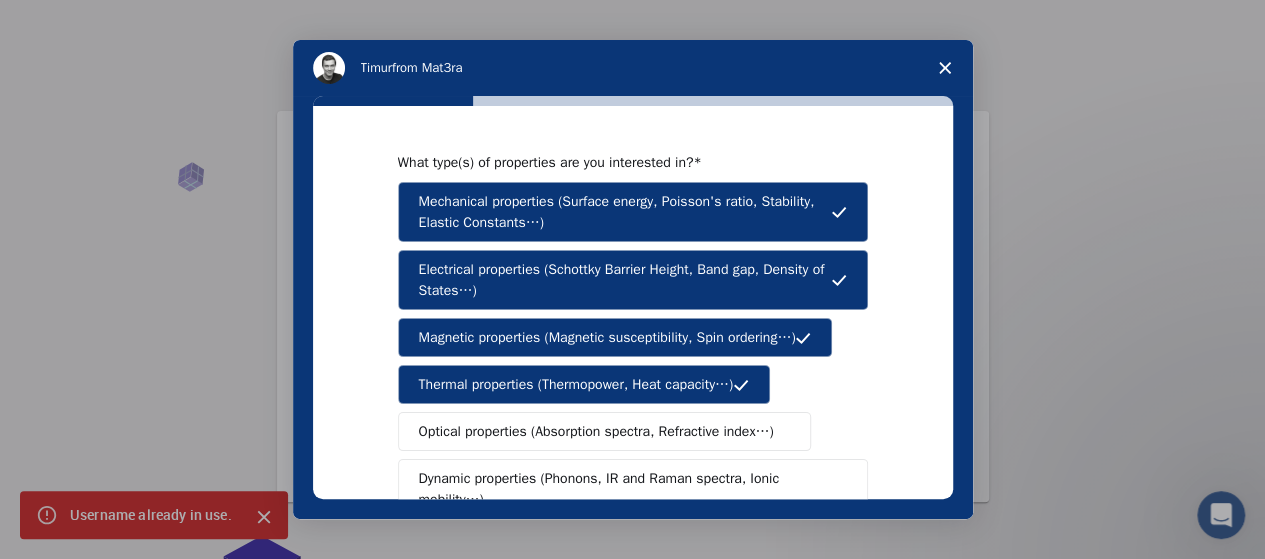 click on "Optical properties (Absorption spectra, Refractive index…)" at bounding box center (596, 431) 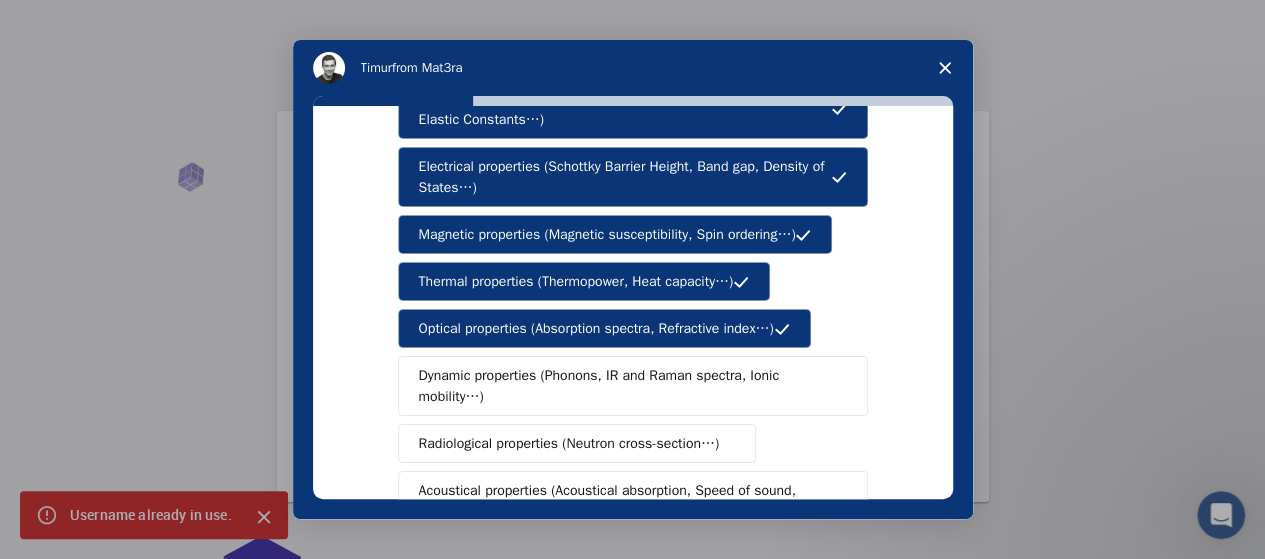 scroll, scrollTop: 105, scrollLeft: 0, axis: vertical 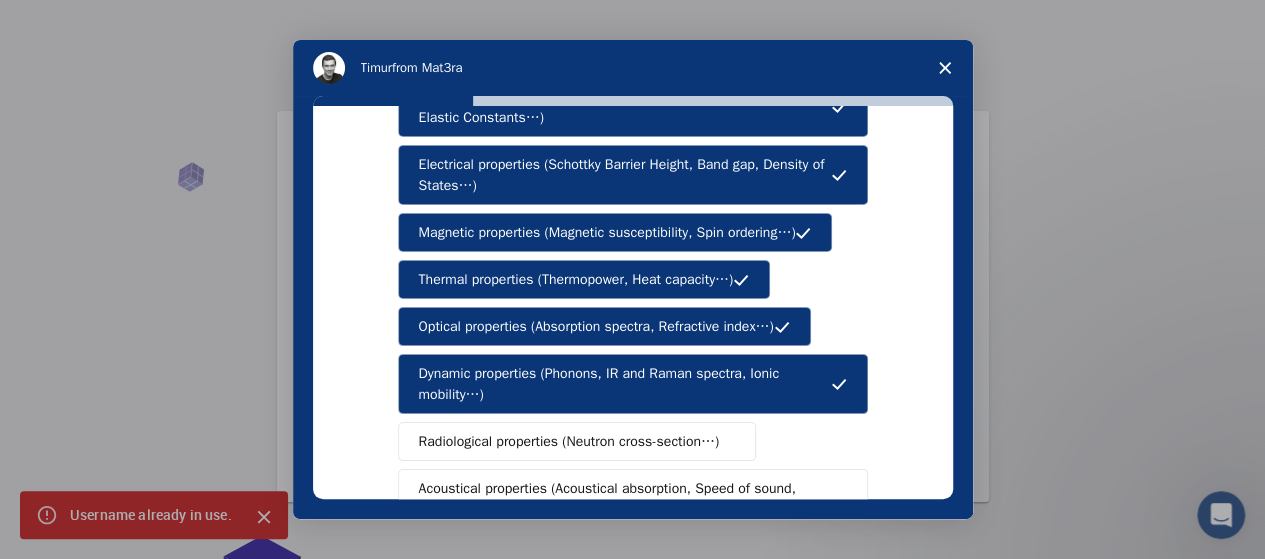 click on "Radiological properties (Neutron cross-section…)" at bounding box center [569, 441] 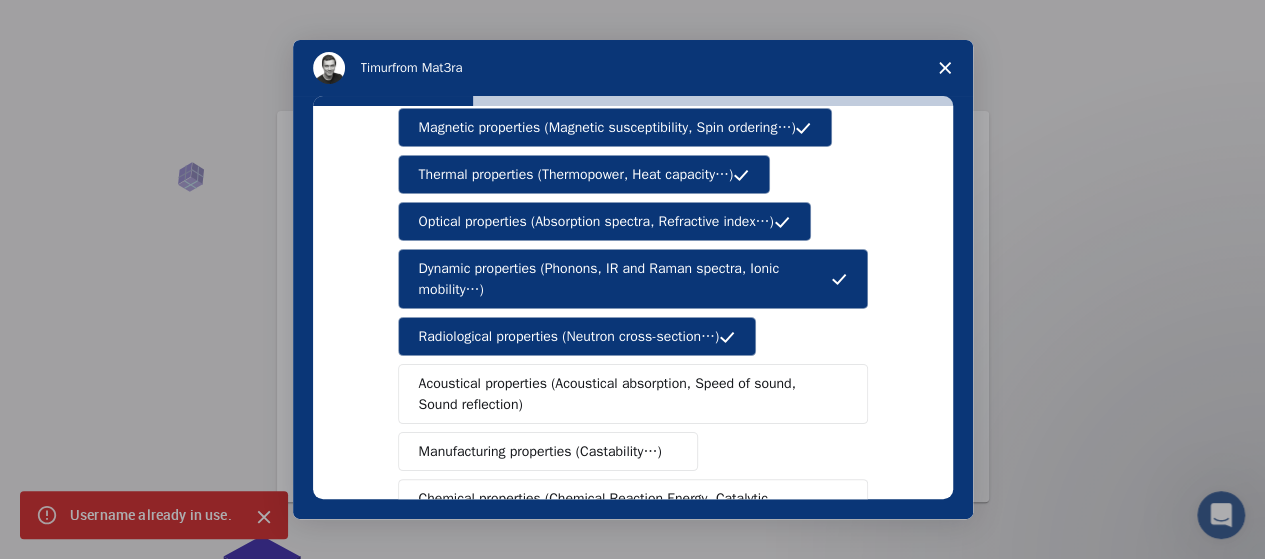scroll, scrollTop: 211, scrollLeft: 0, axis: vertical 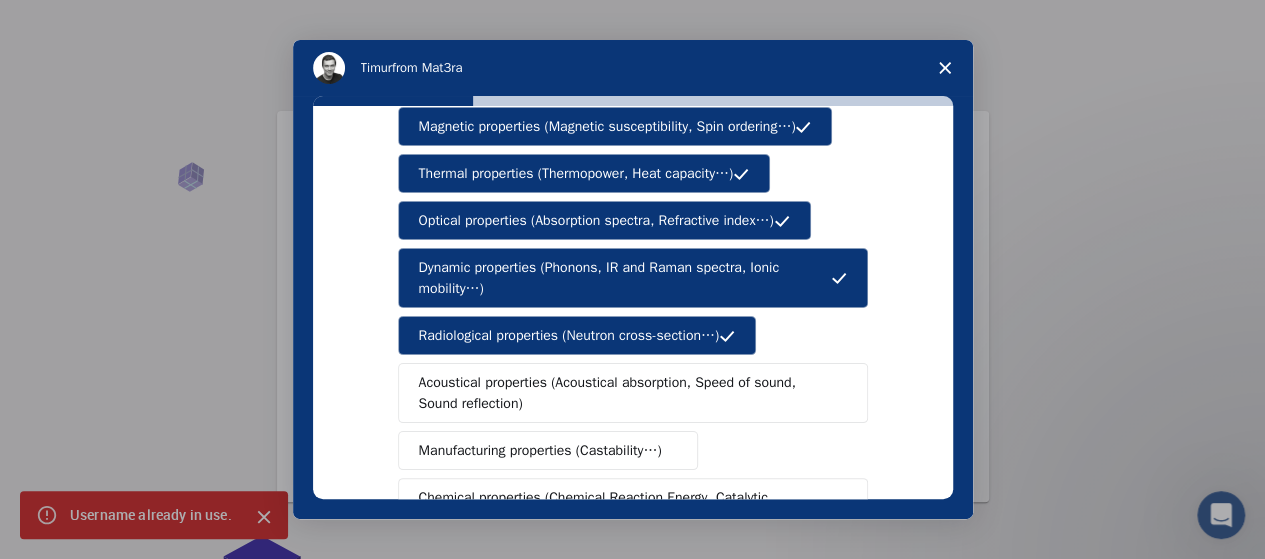 click on "Acoustical properties (Acoustical absorption, Speed of sound, Sound reflection)" at bounding box center (633, 393) 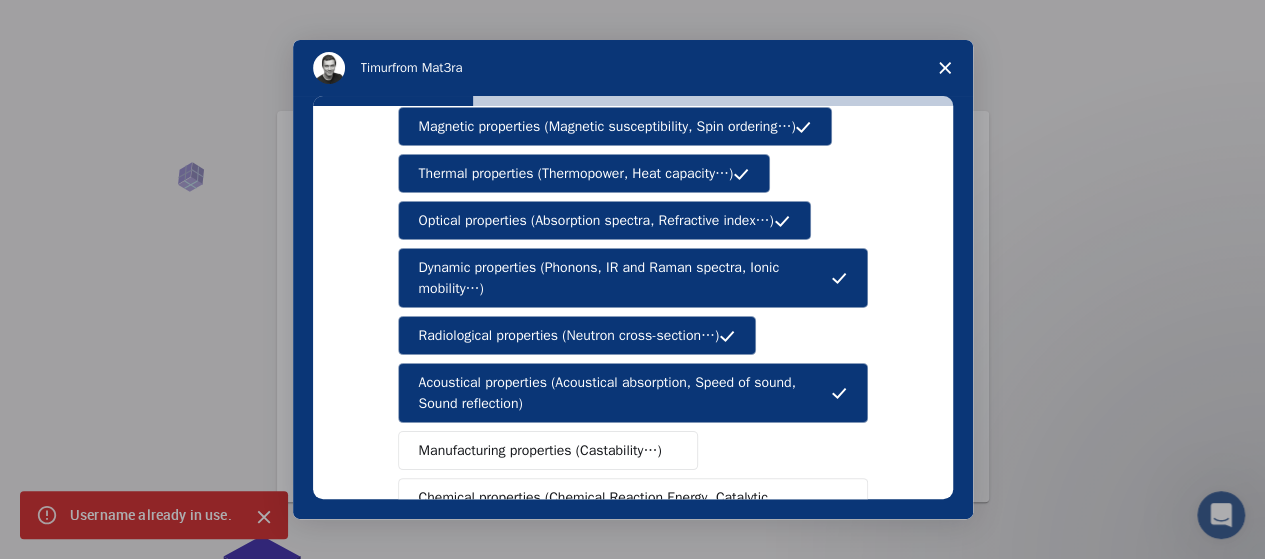 click on "Manufacturing properties (Castability…)" at bounding box center [540, 450] 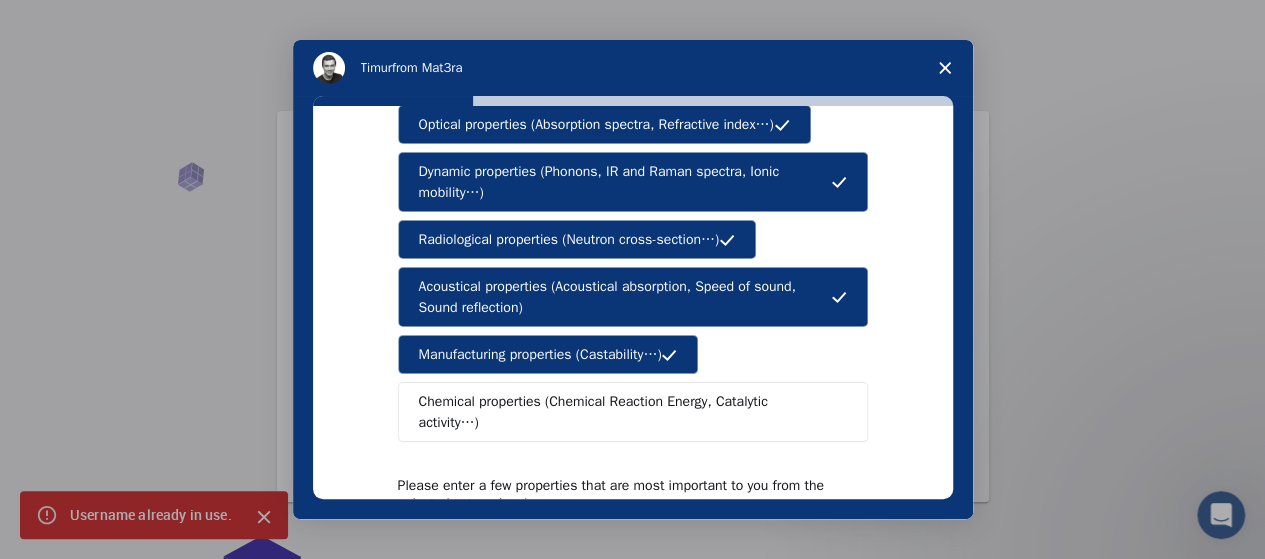 scroll, scrollTop: 324, scrollLeft: 0, axis: vertical 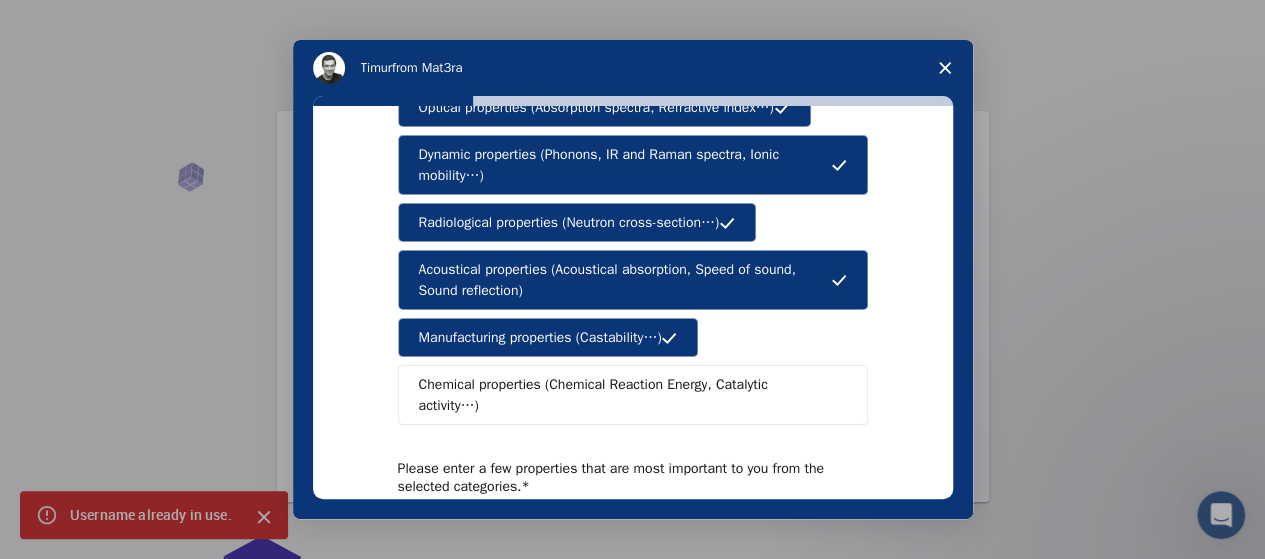 click on "Please enter a few properties that are most important to you from the selected categories." at bounding box center [618, 478] 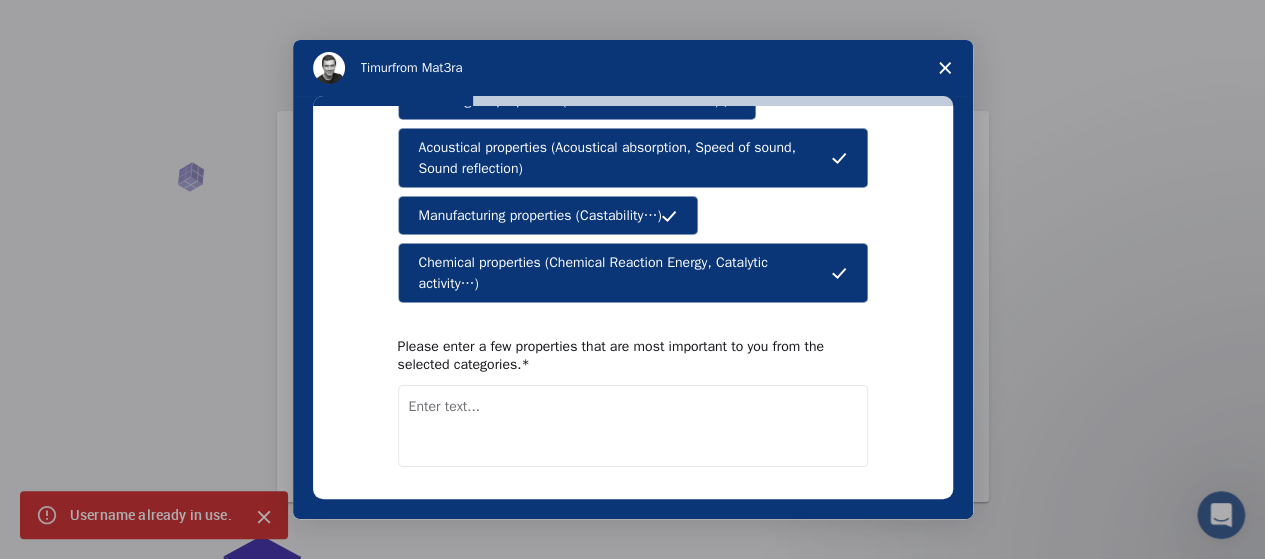 scroll, scrollTop: 502, scrollLeft: 0, axis: vertical 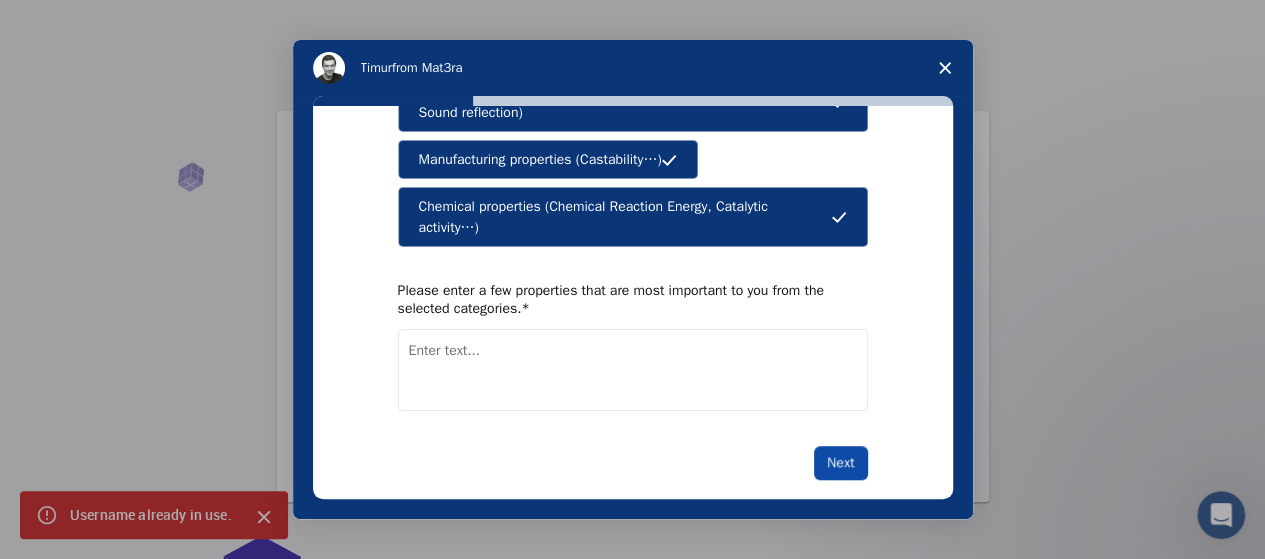 click on "Next" at bounding box center [840, 463] 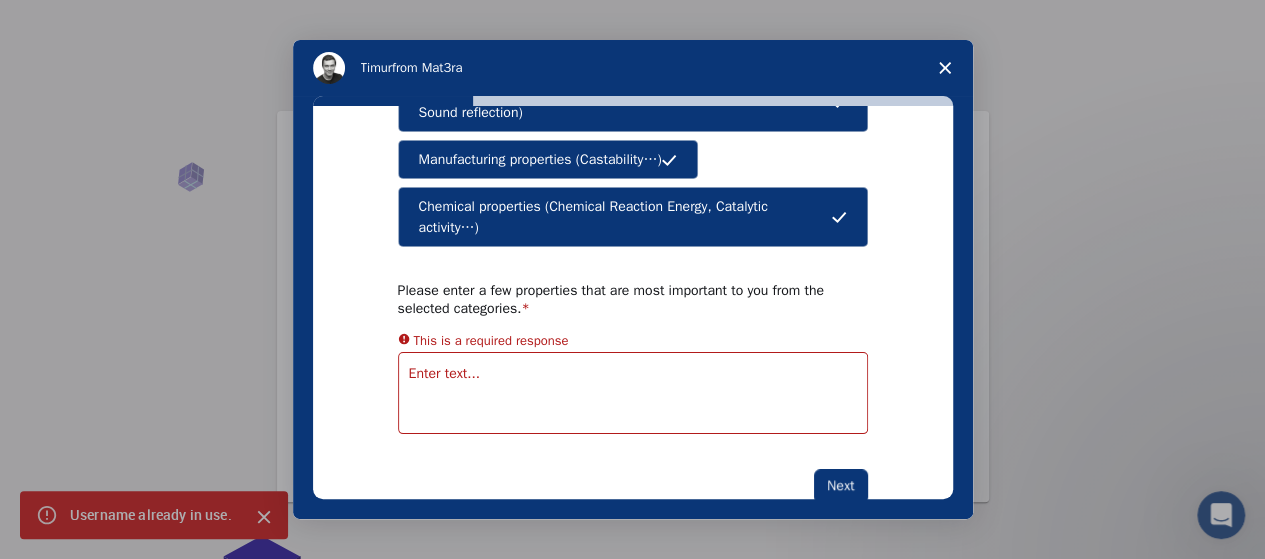 click at bounding box center [633, 393] 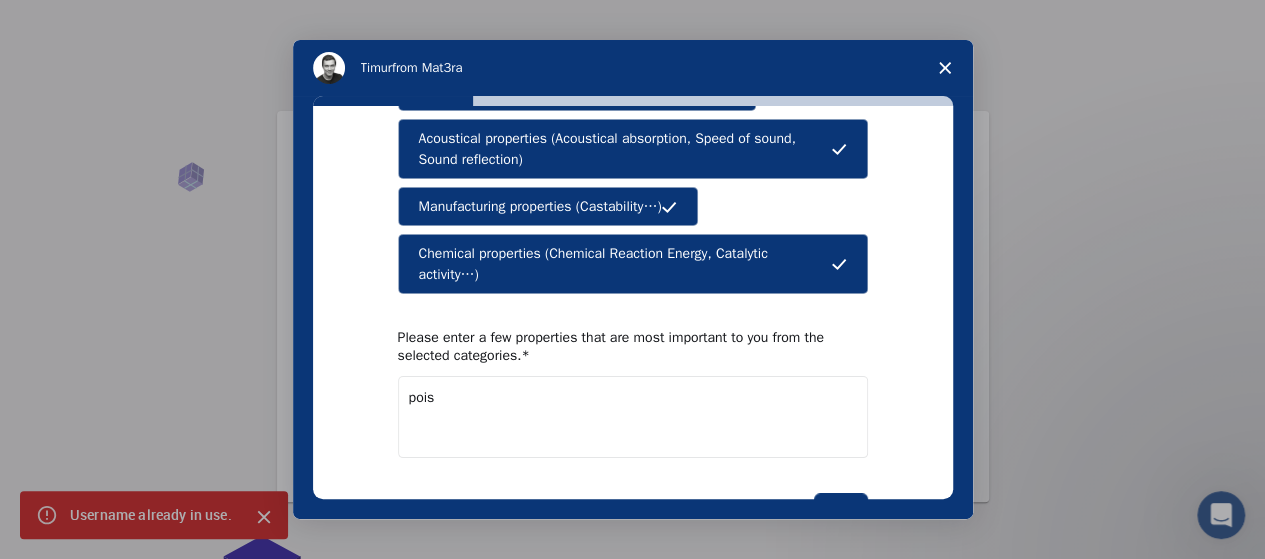 scroll, scrollTop: 502, scrollLeft: 0, axis: vertical 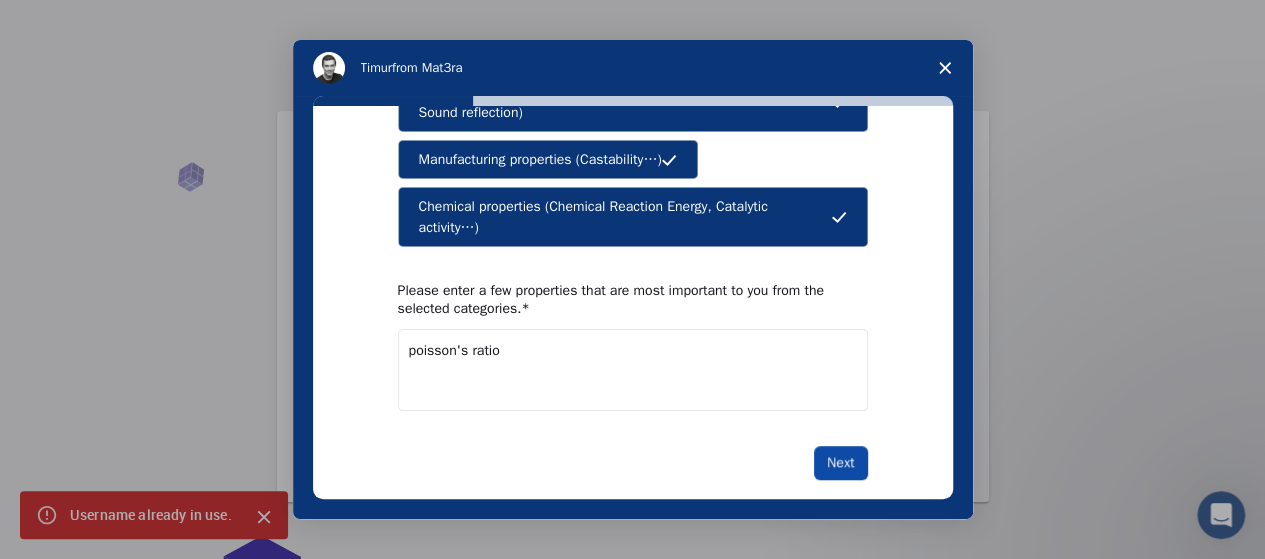 type on "poisson's ratio" 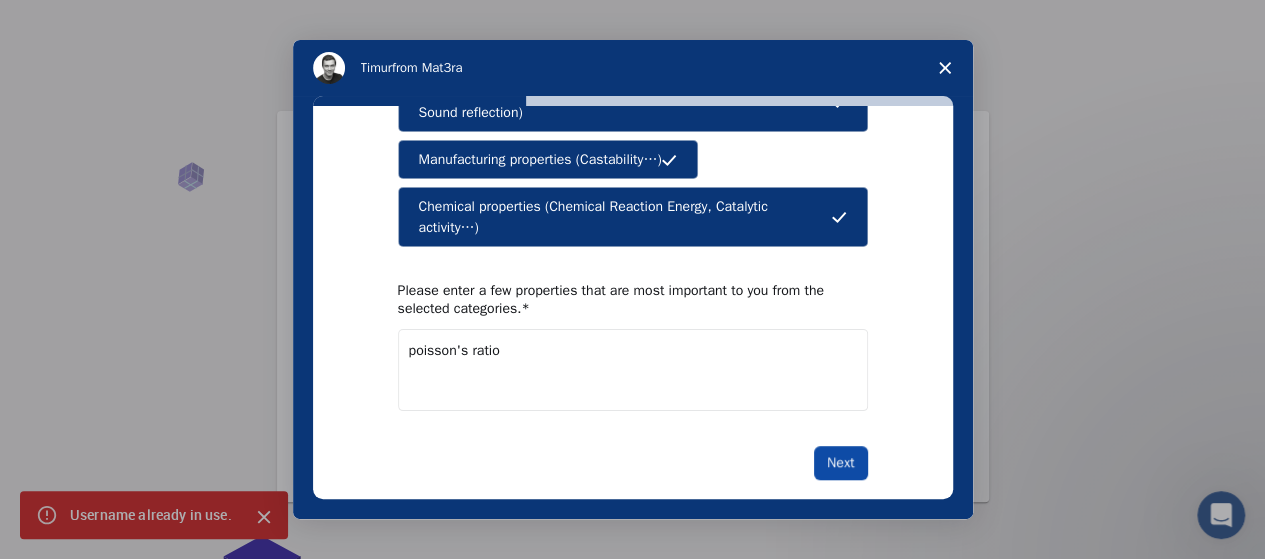 click on "Next" at bounding box center [840, 463] 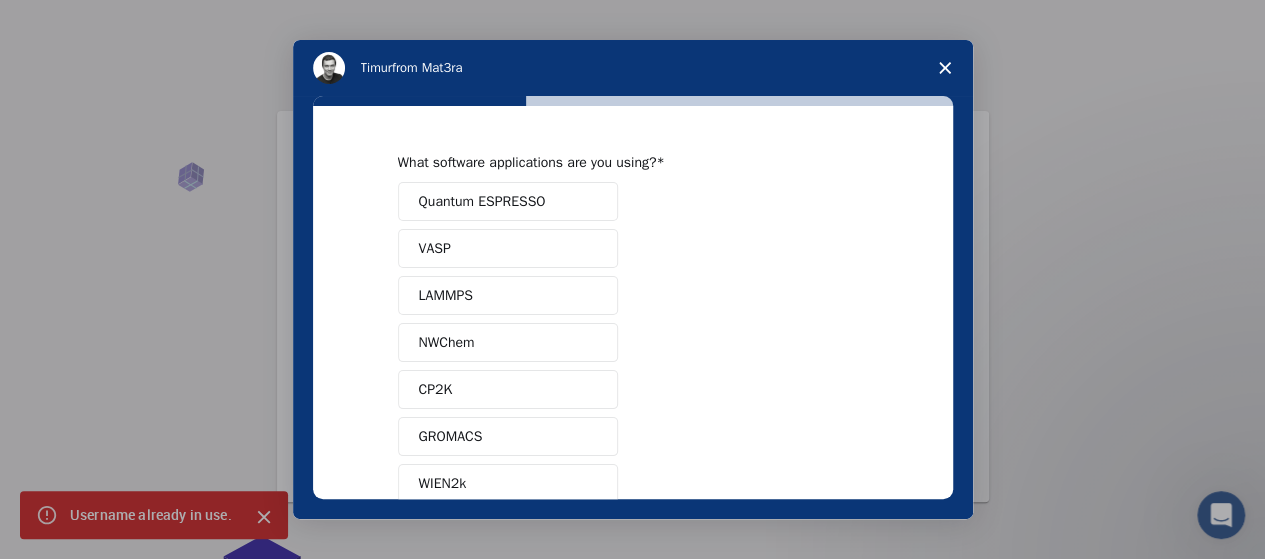 click on "Quantum ESPRESSO" at bounding box center (508, 201) 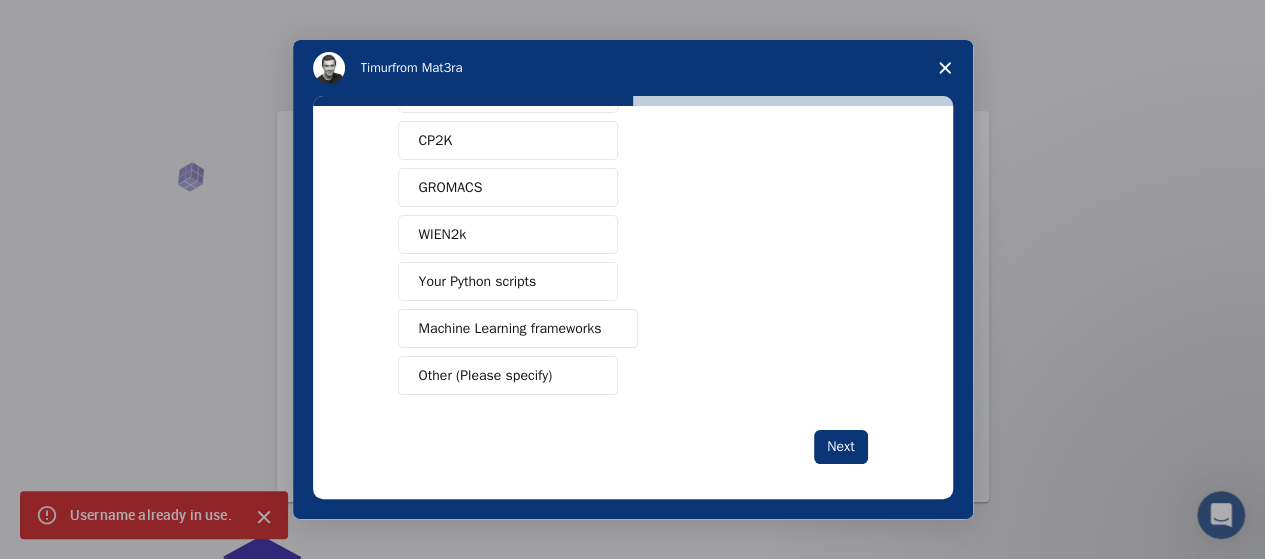 scroll, scrollTop: 255, scrollLeft: 0, axis: vertical 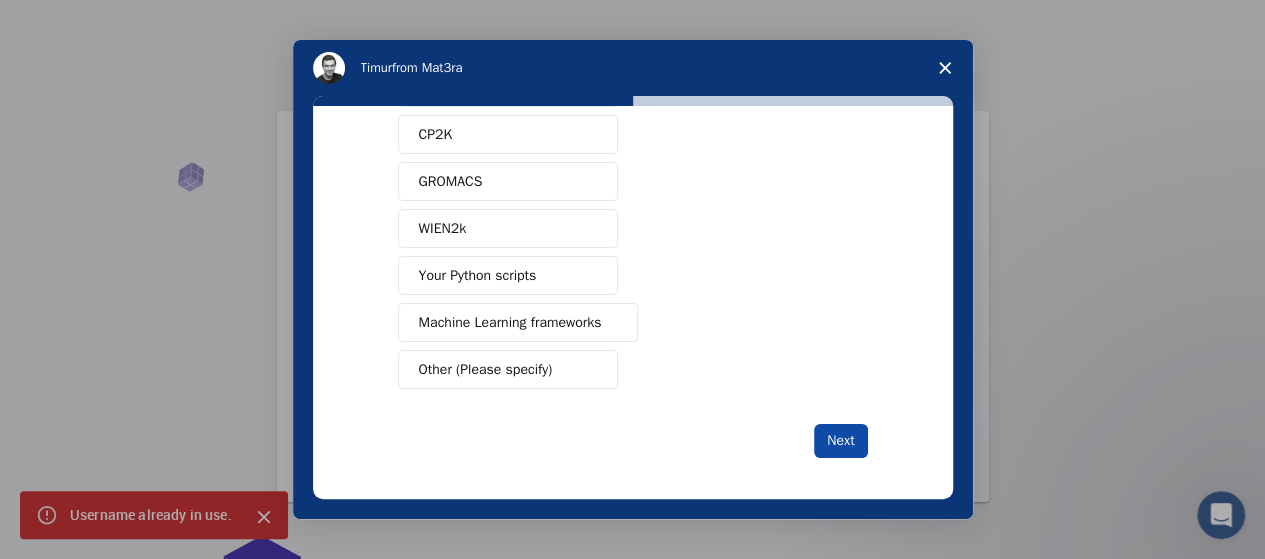 click on "Next" at bounding box center [840, 441] 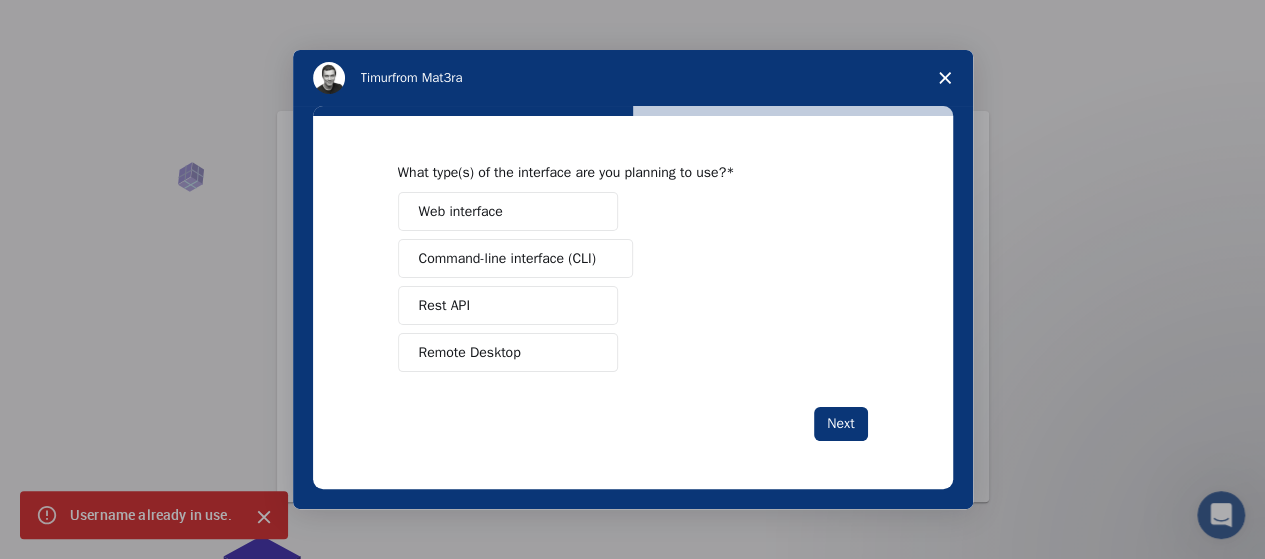 click on "Web interface" at bounding box center (508, 211) 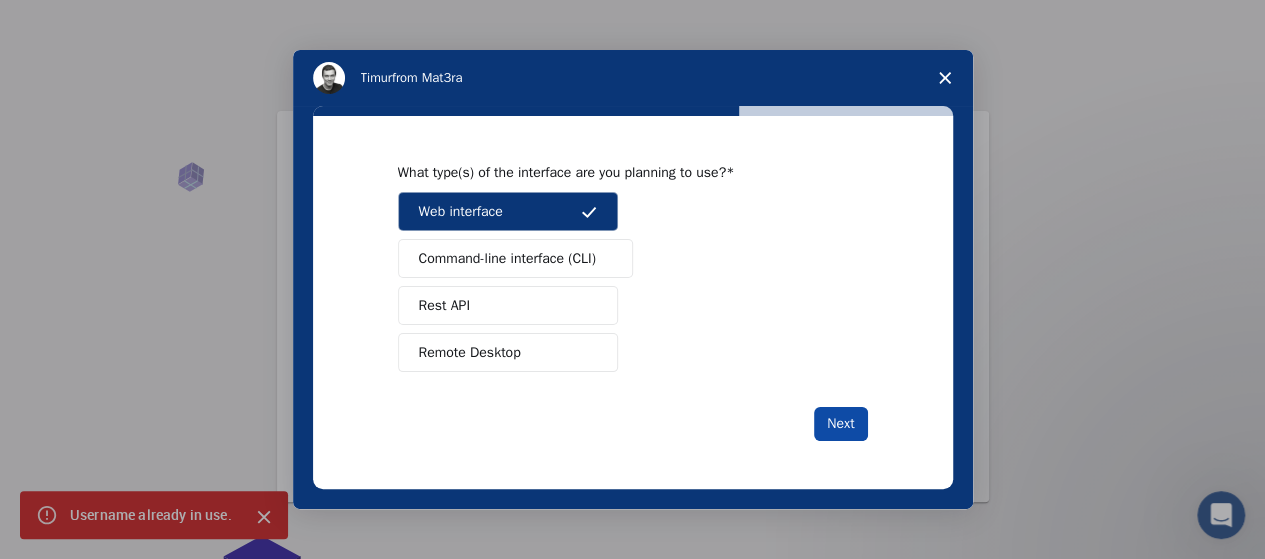 click on "Next" at bounding box center [840, 424] 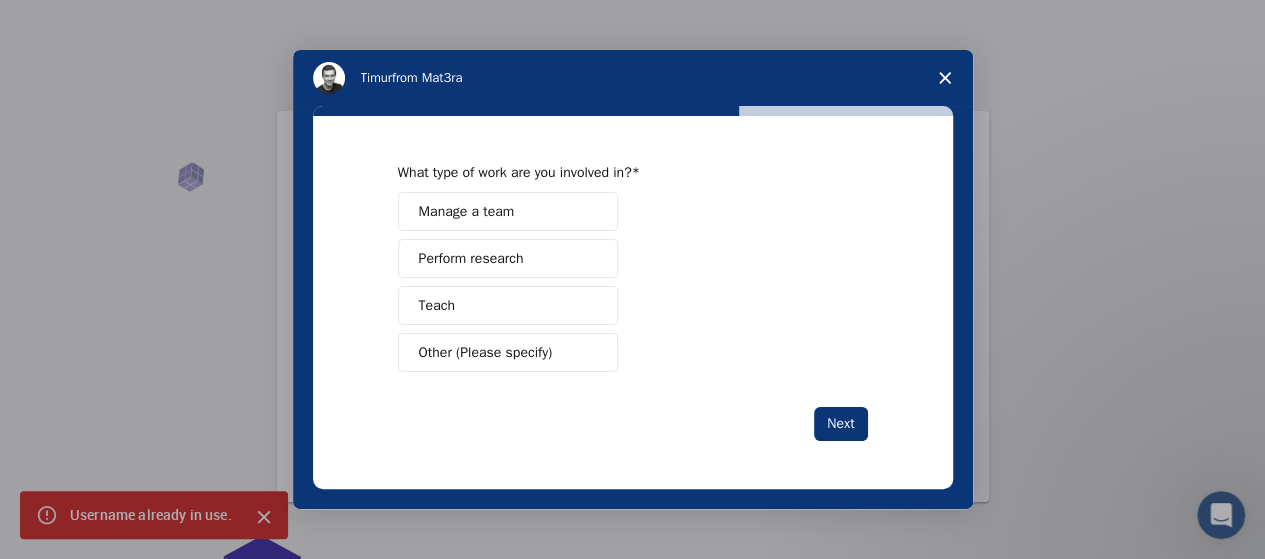 click on "Other (Please specify)" at bounding box center (508, 352) 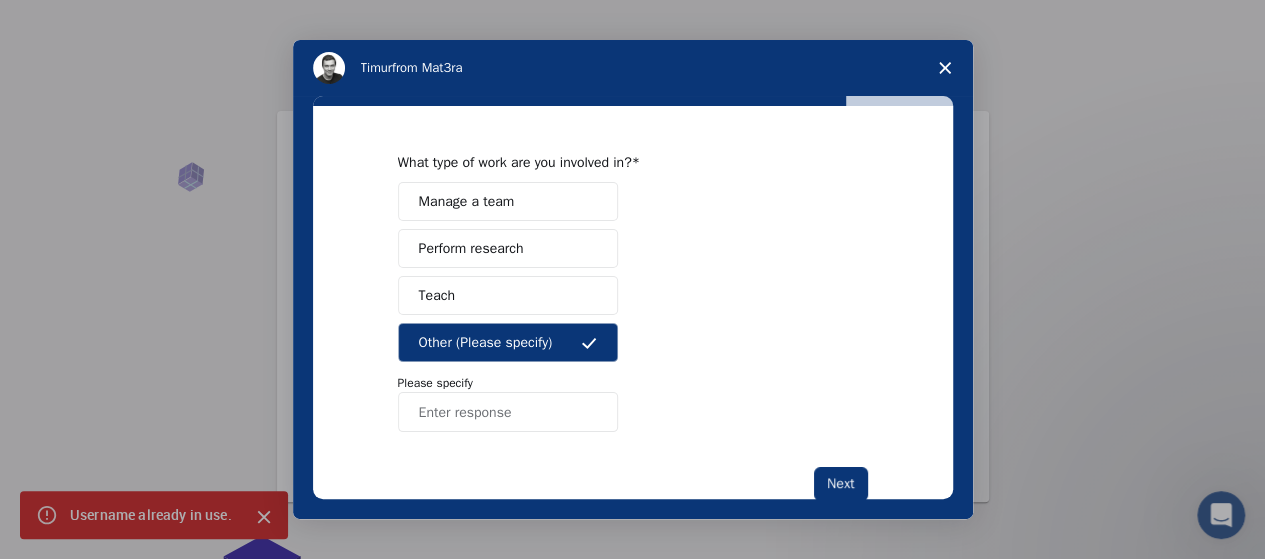 click at bounding box center (508, 412) 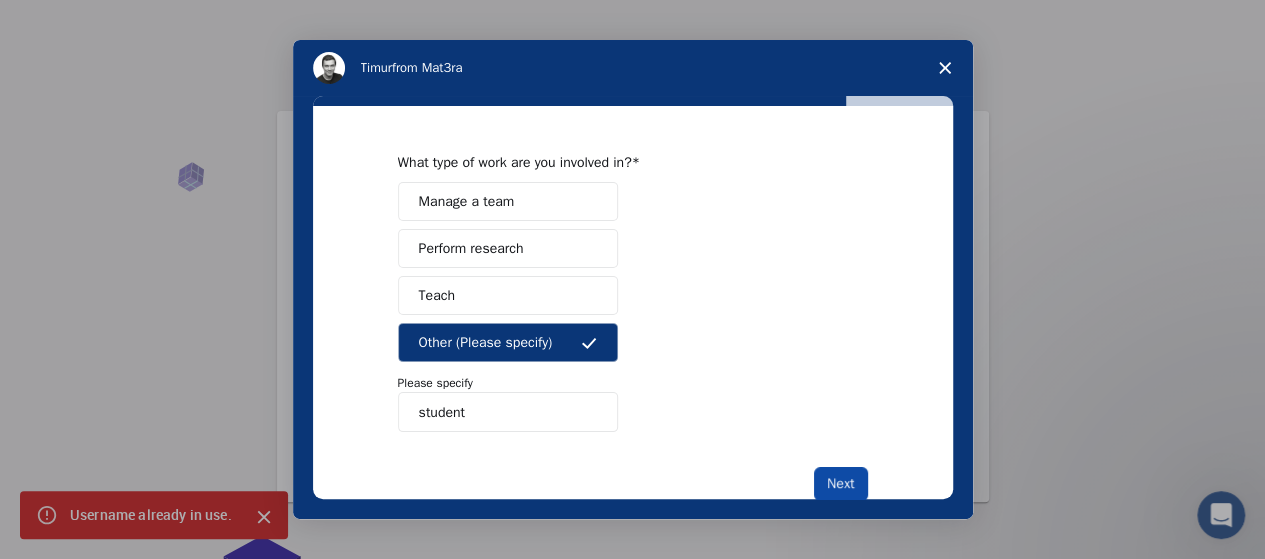 type on "student" 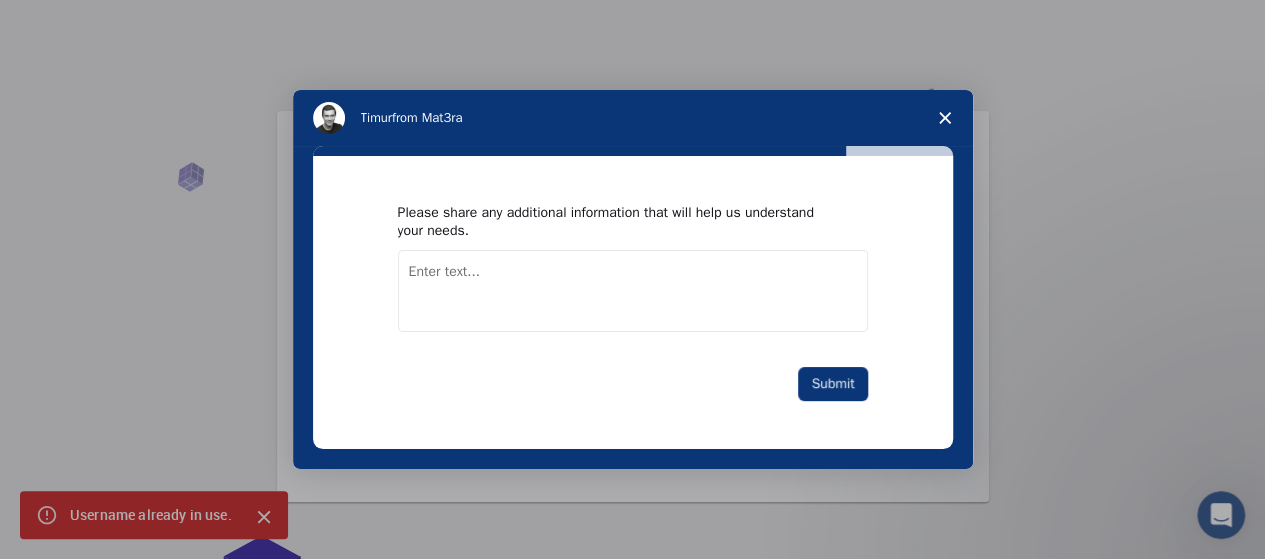 click at bounding box center [633, 291] 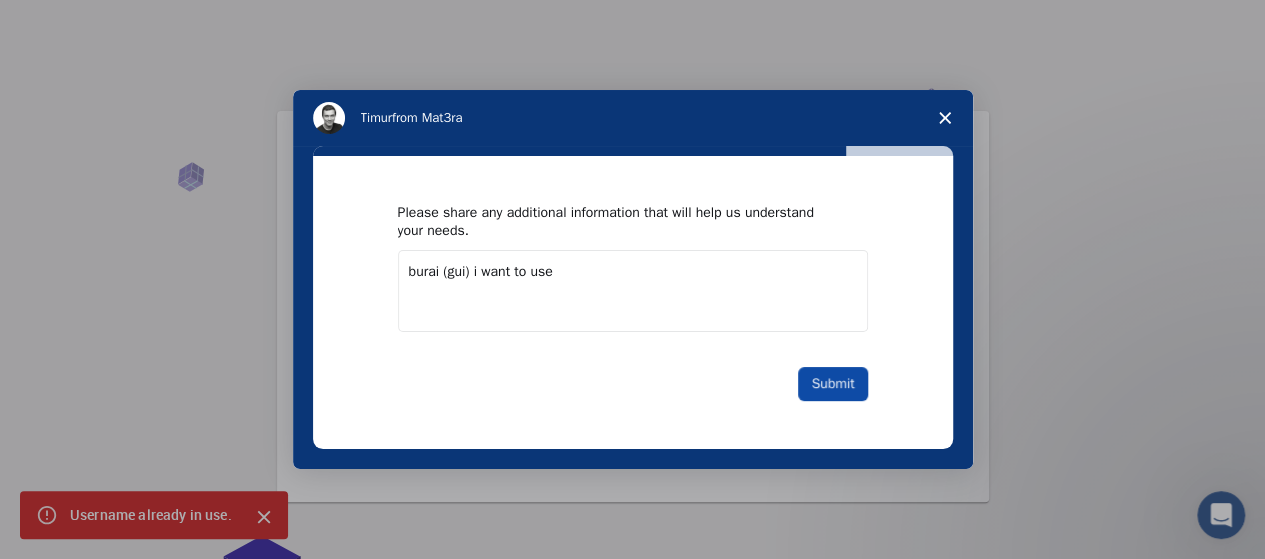 type on "burai (gui) i want to use" 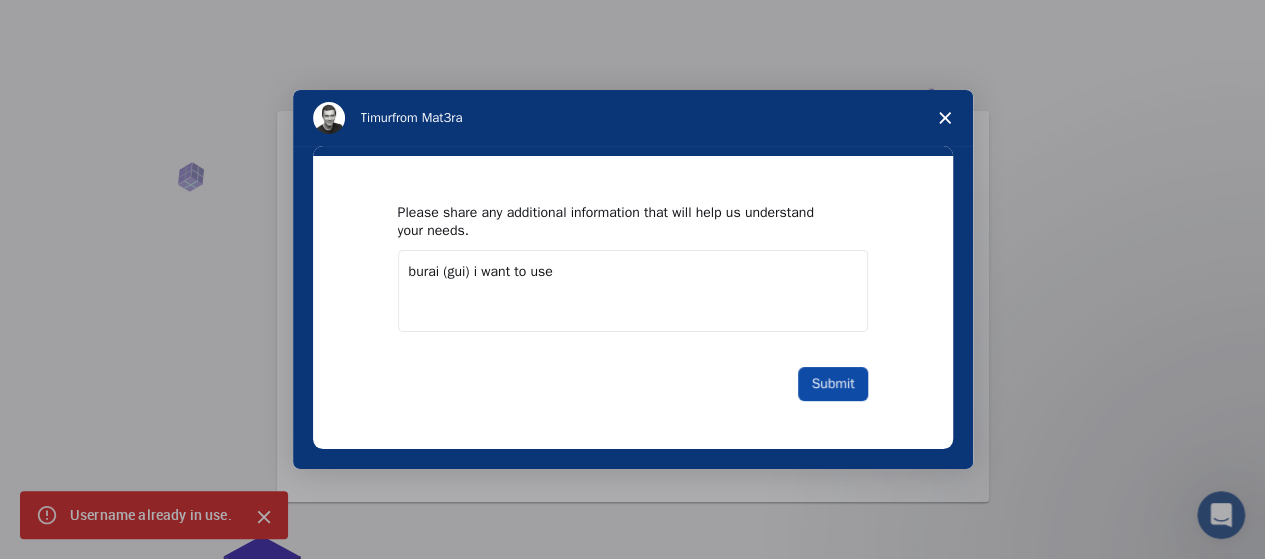 click on "Submit" at bounding box center (832, 384) 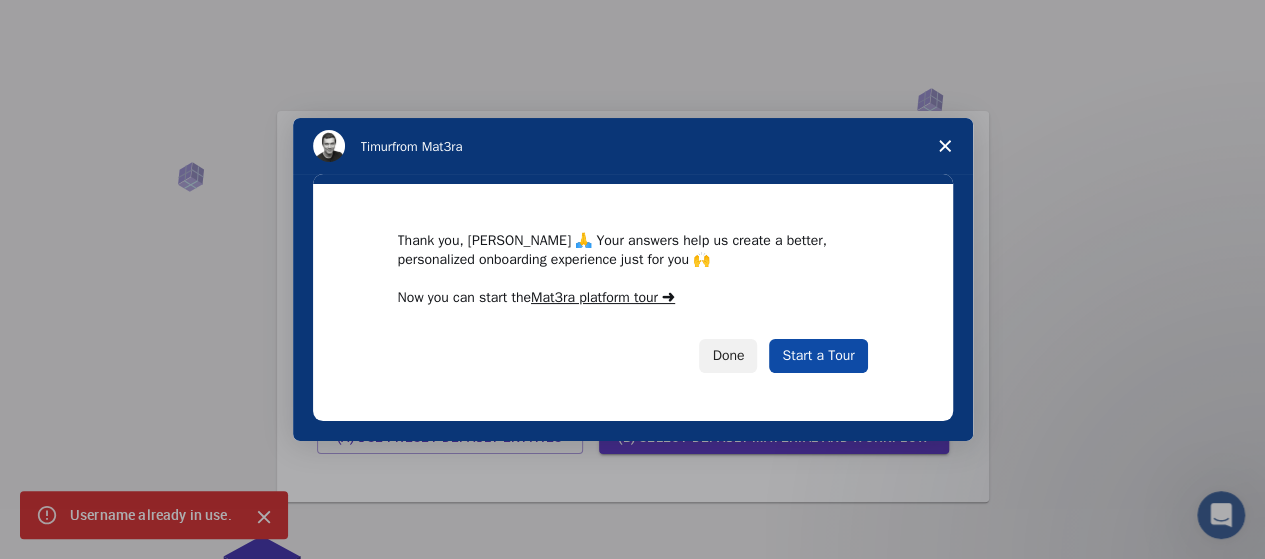 click on "Start a Tour" at bounding box center [818, 356] 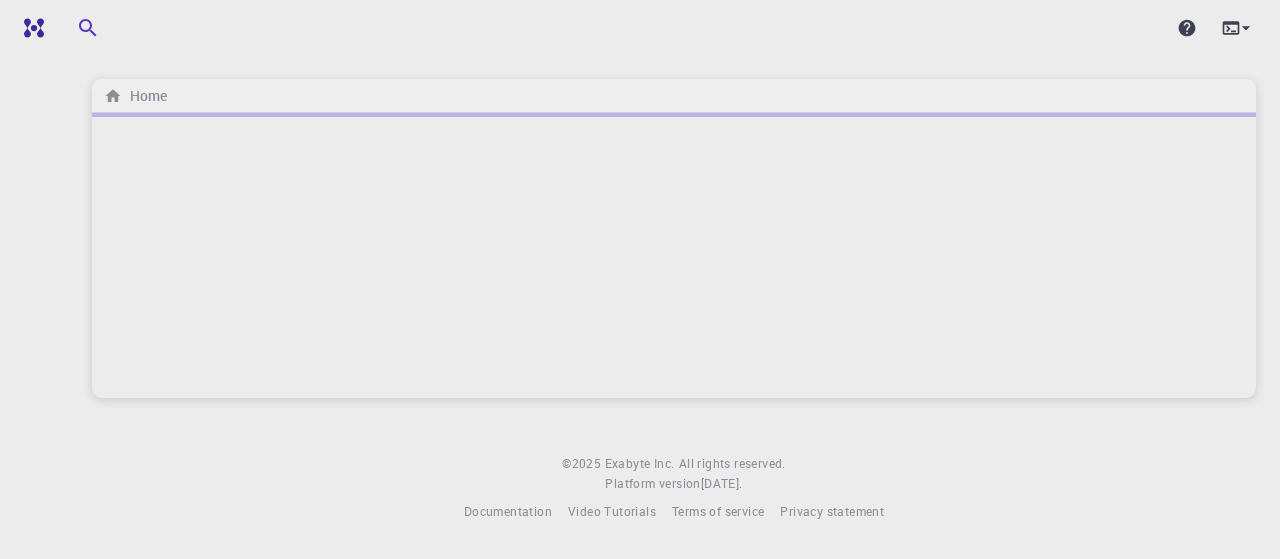scroll, scrollTop: 0, scrollLeft: 0, axis: both 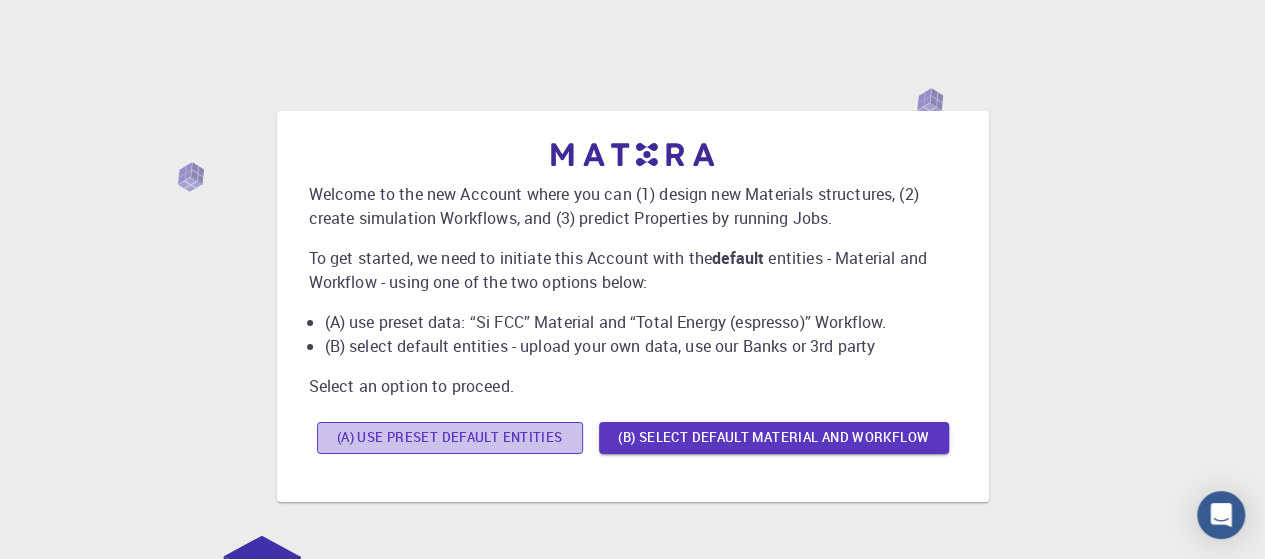 click on "(A) Use preset default entities" at bounding box center (450, 438) 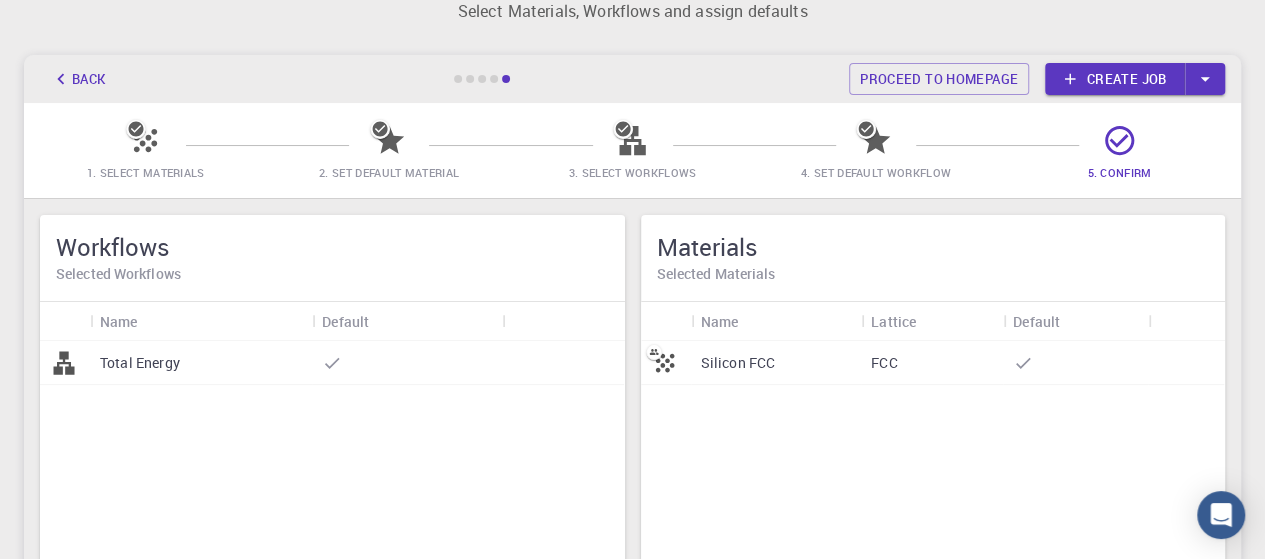 scroll, scrollTop: 0, scrollLeft: 0, axis: both 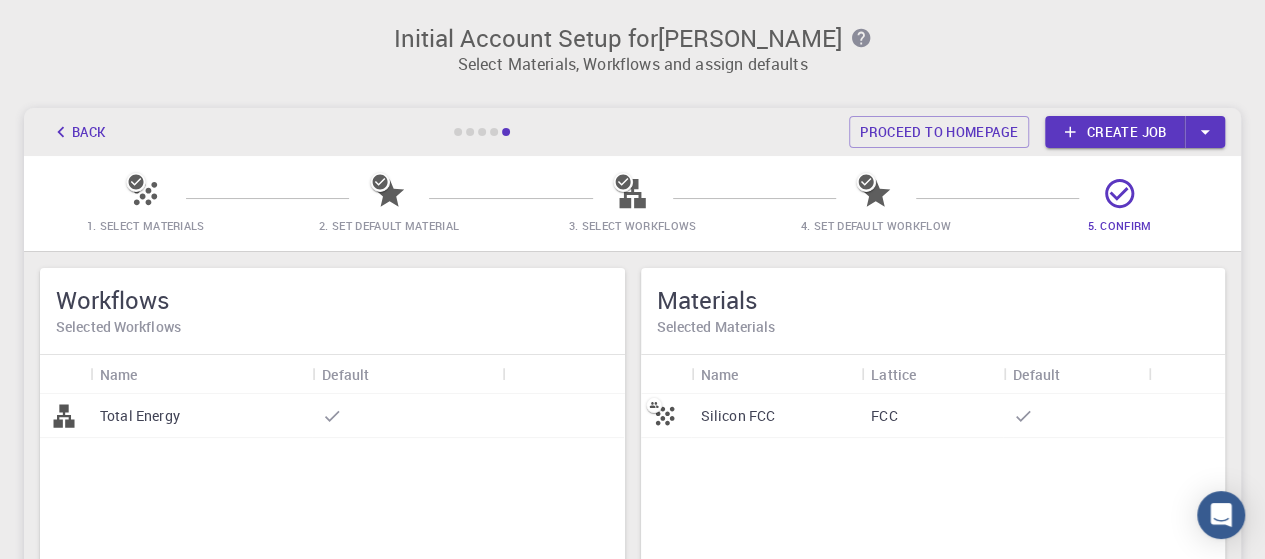 click 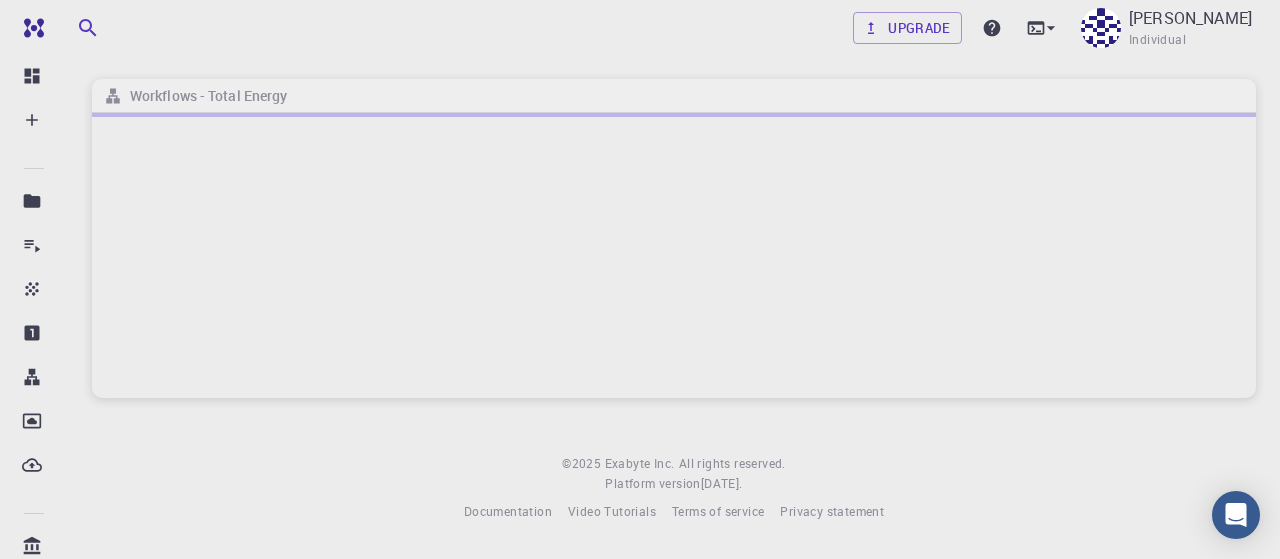 click at bounding box center [674, 255] 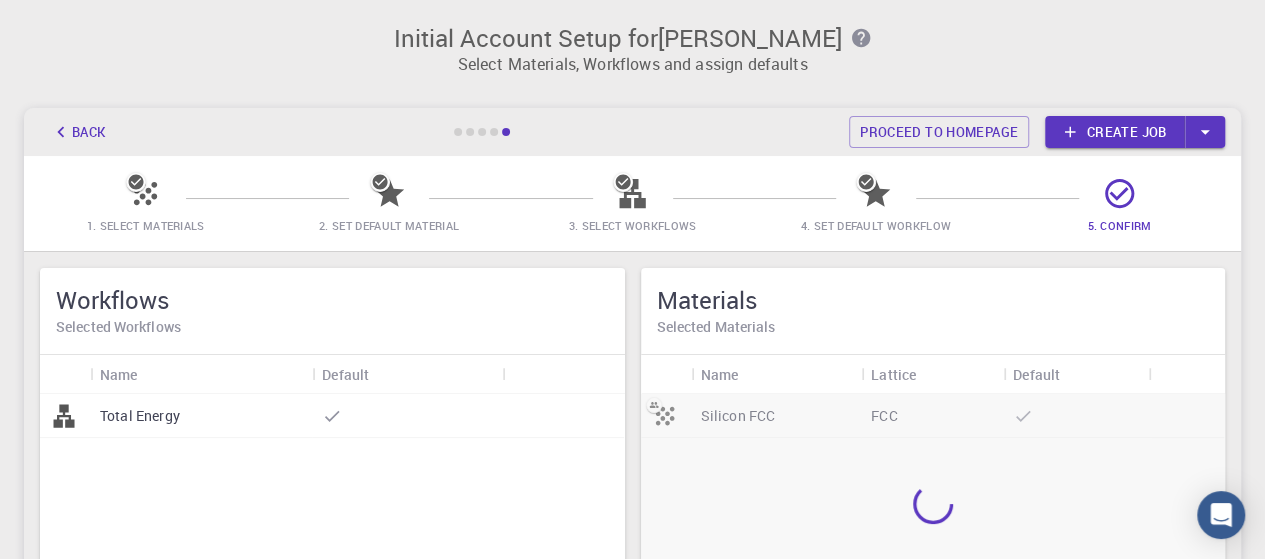 click at bounding box center (933, 504) 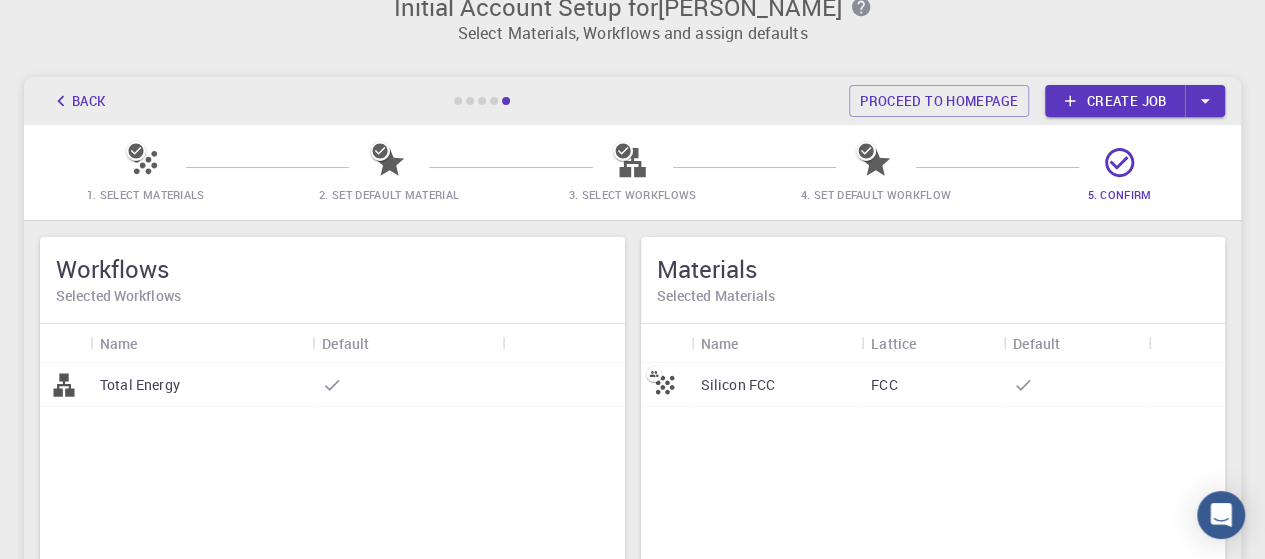 scroll, scrollTop: 32, scrollLeft: 0, axis: vertical 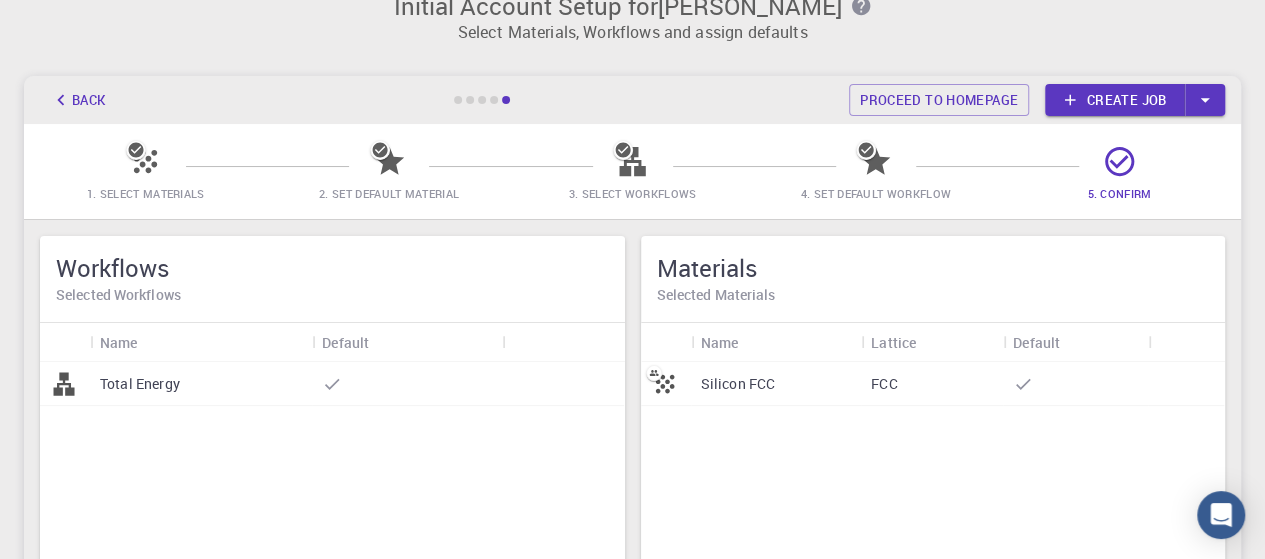 click at bounding box center (458, 100) 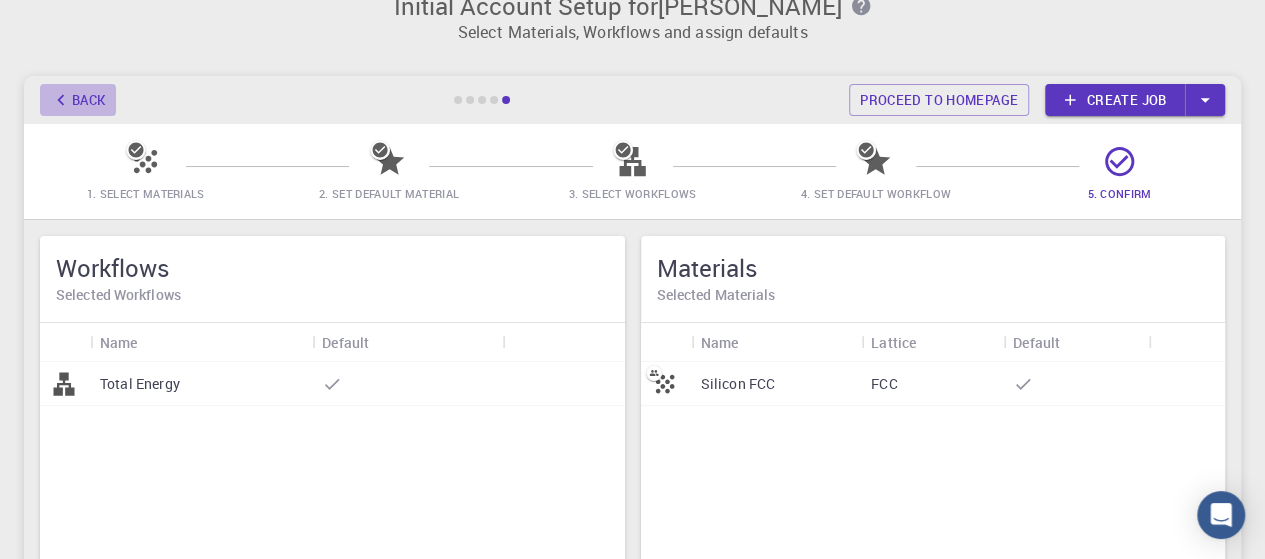 click 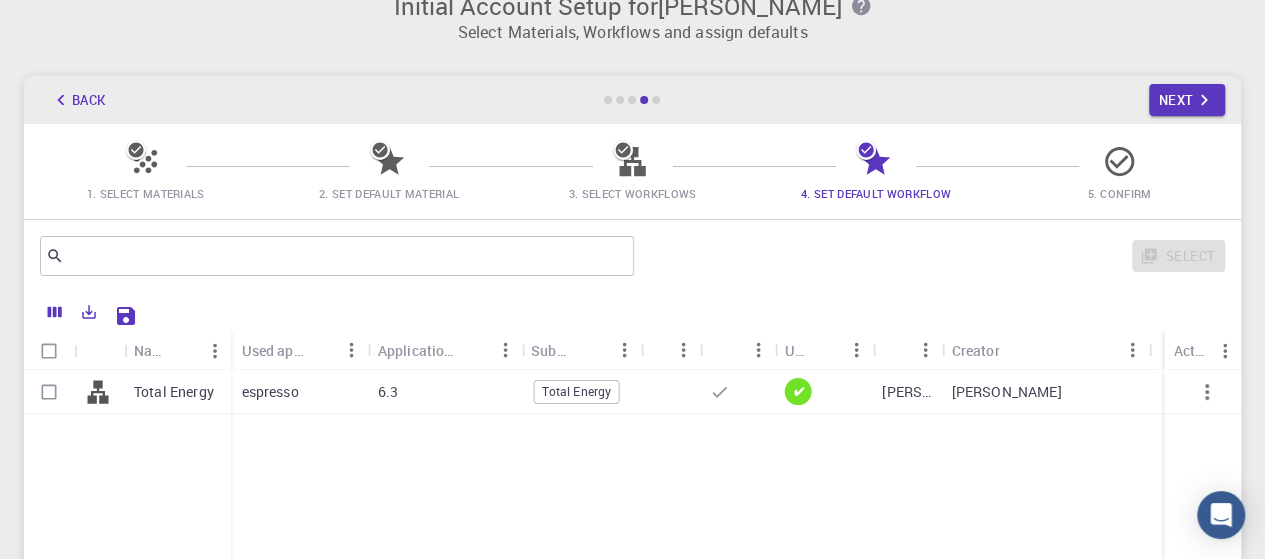 click 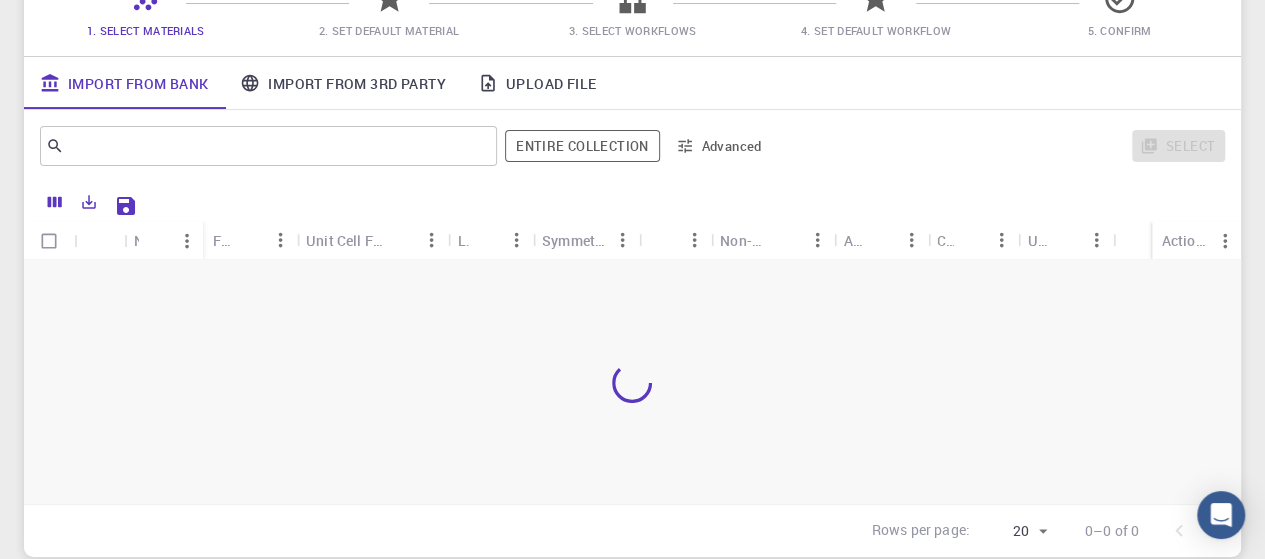 scroll, scrollTop: 202, scrollLeft: 0, axis: vertical 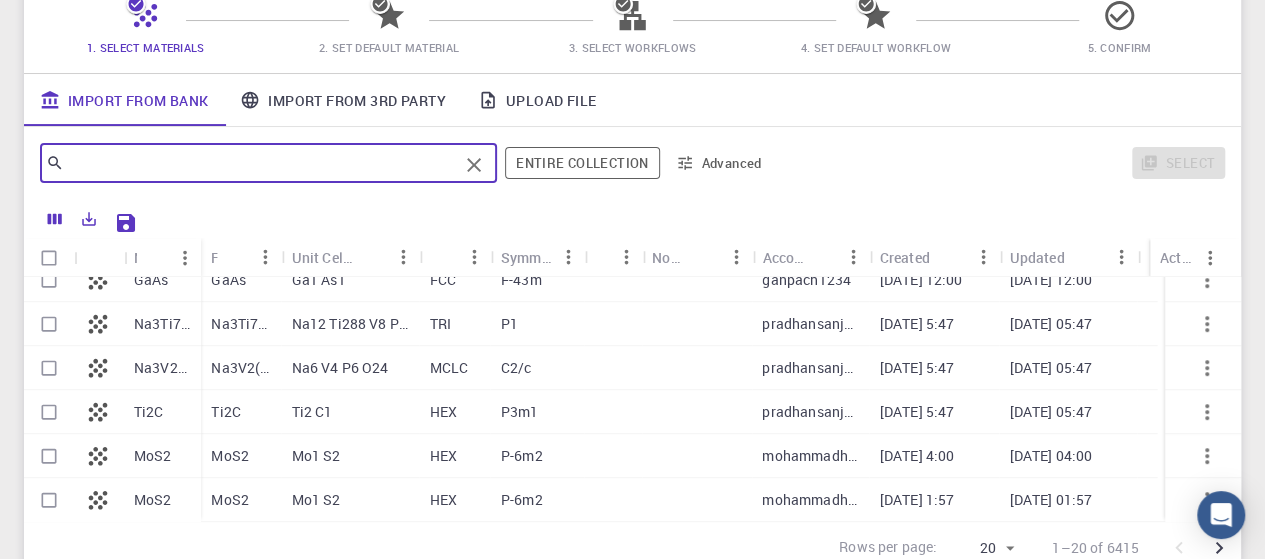click at bounding box center (261, 163) 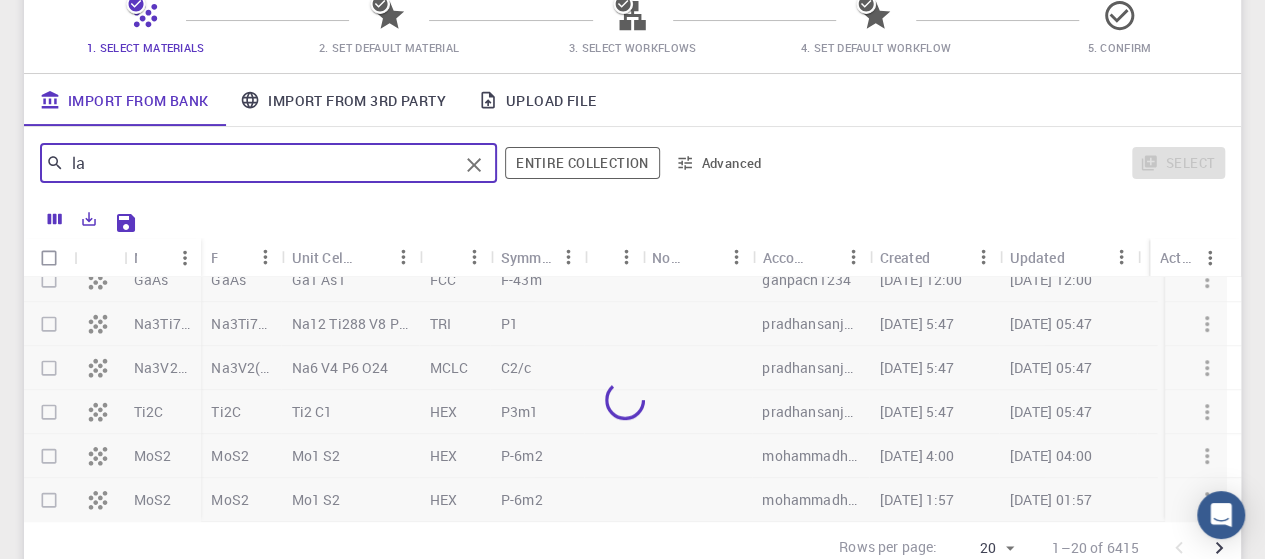 type on "l" 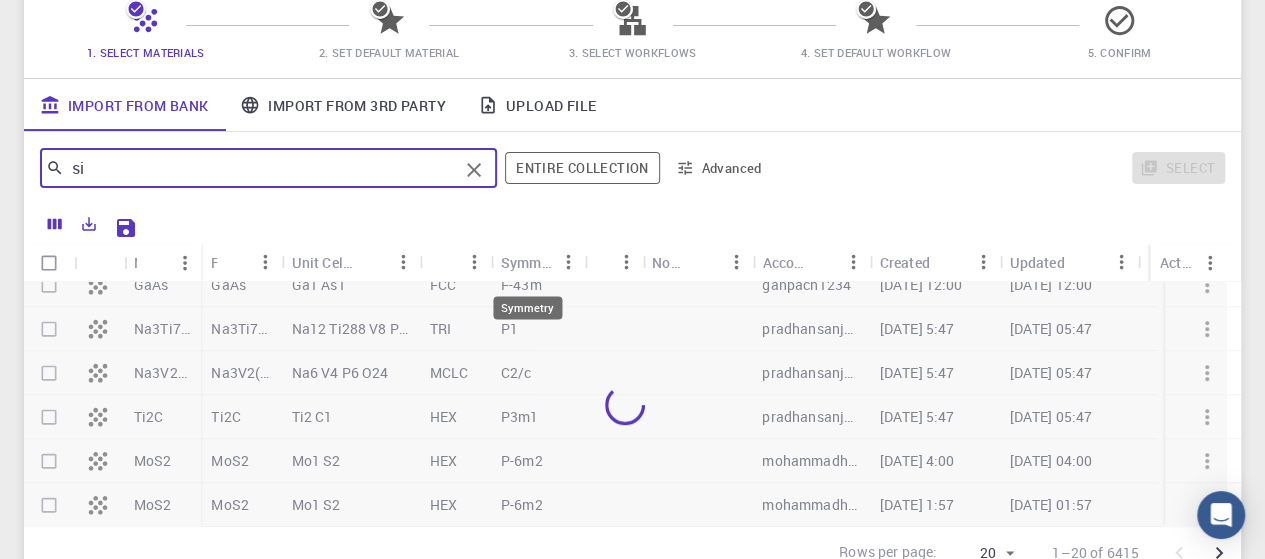 scroll, scrollTop: 174, scrollLeft: 0, axis: vertical 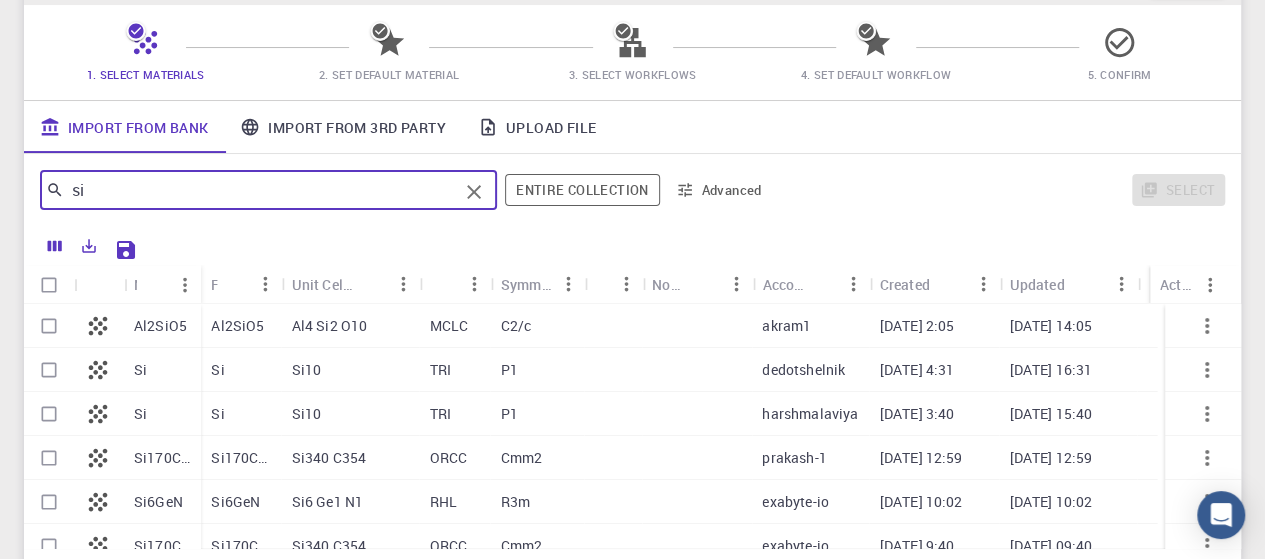 type on "si" 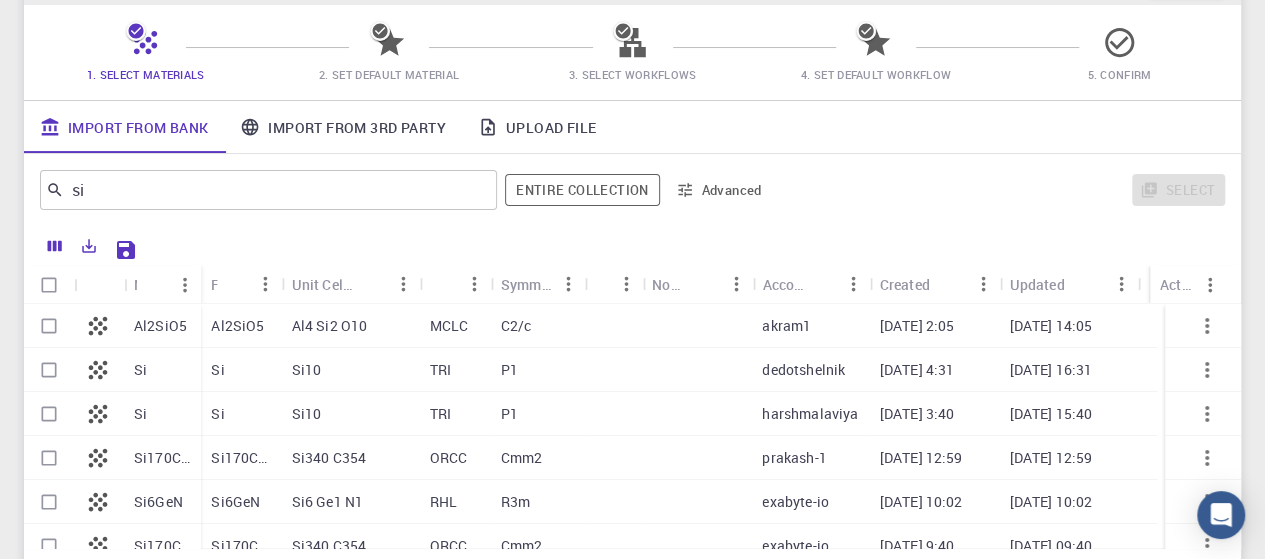 click at bounding box center [49, 370] 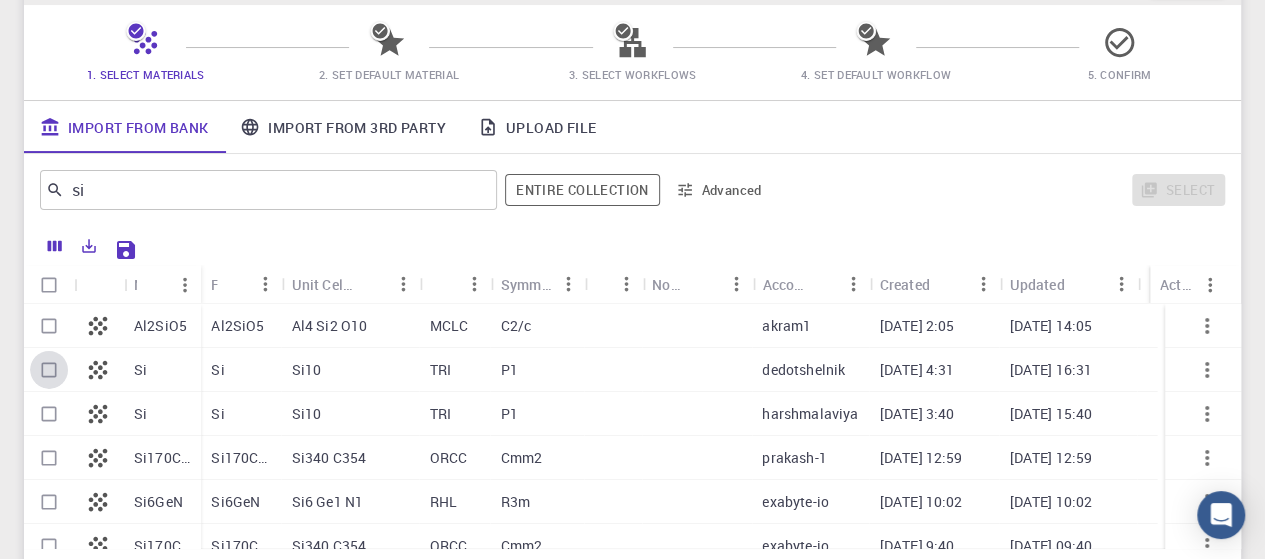 click at bounding box center [49, 370] 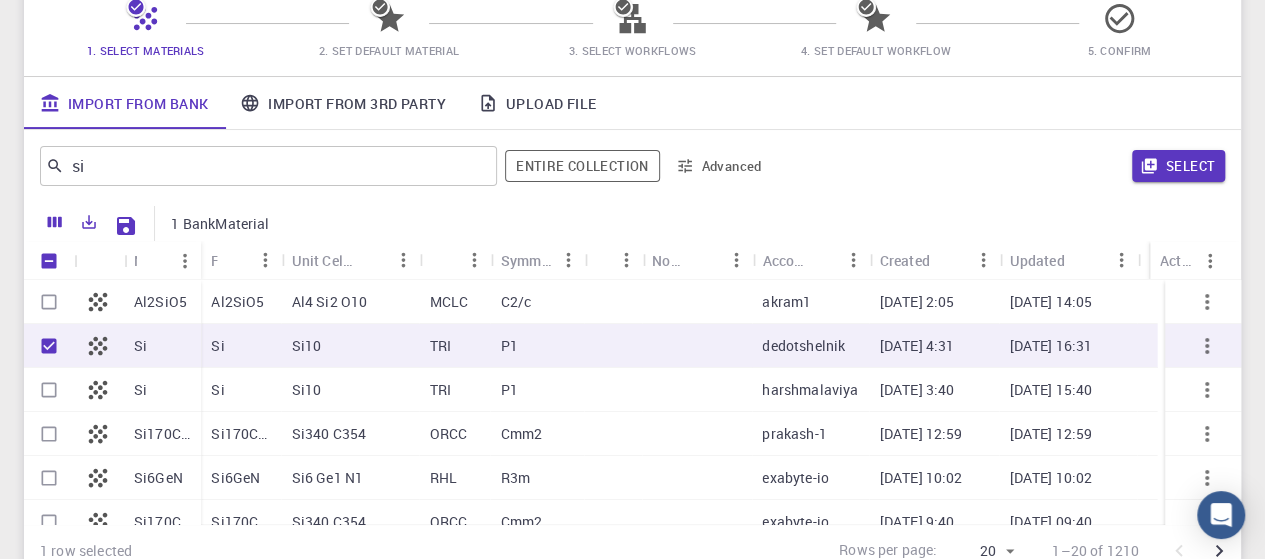 scroll, scrollTop: 167, scrollLeft: 0, axis: vertical 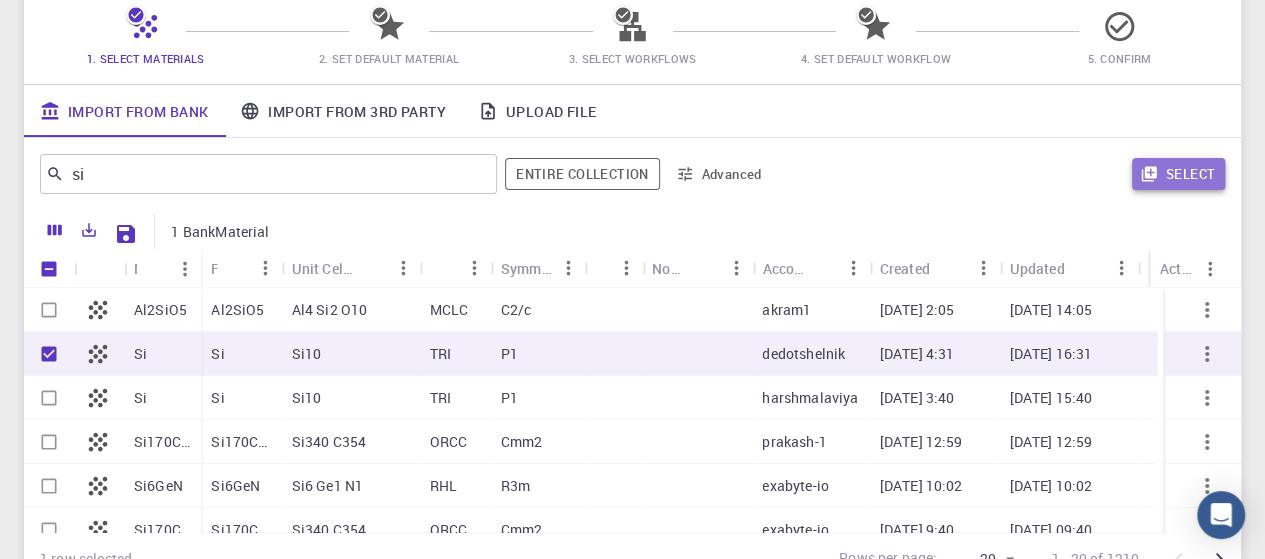 click on "Select" at bounding box center [1178, 174] 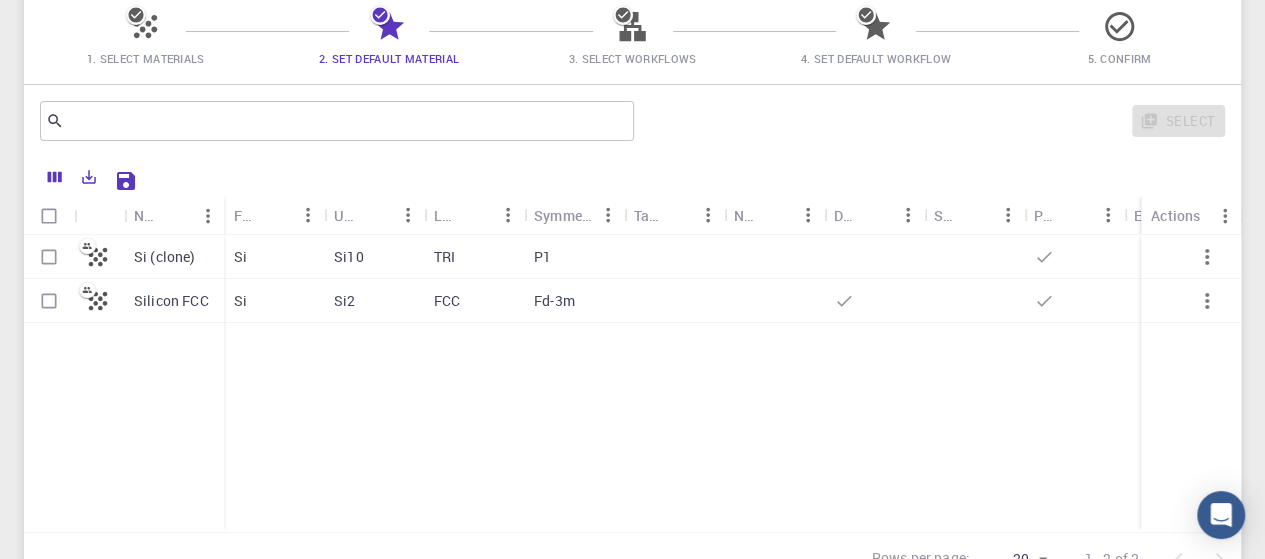 click at bounding box center (99, 301) 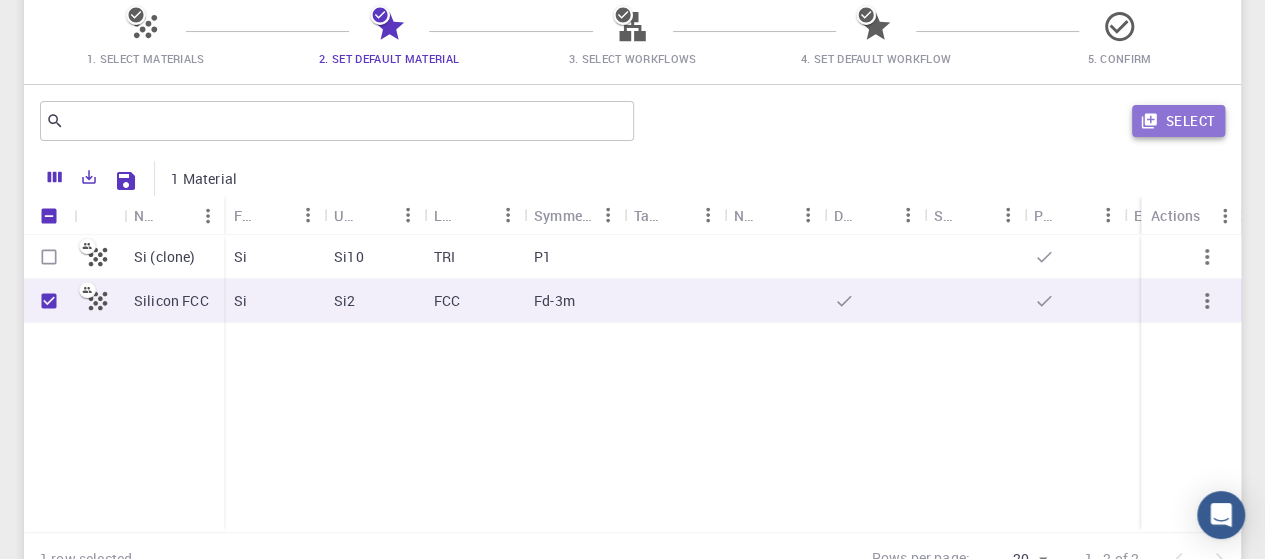 click on "Select" at bounding box center [1178, 121] 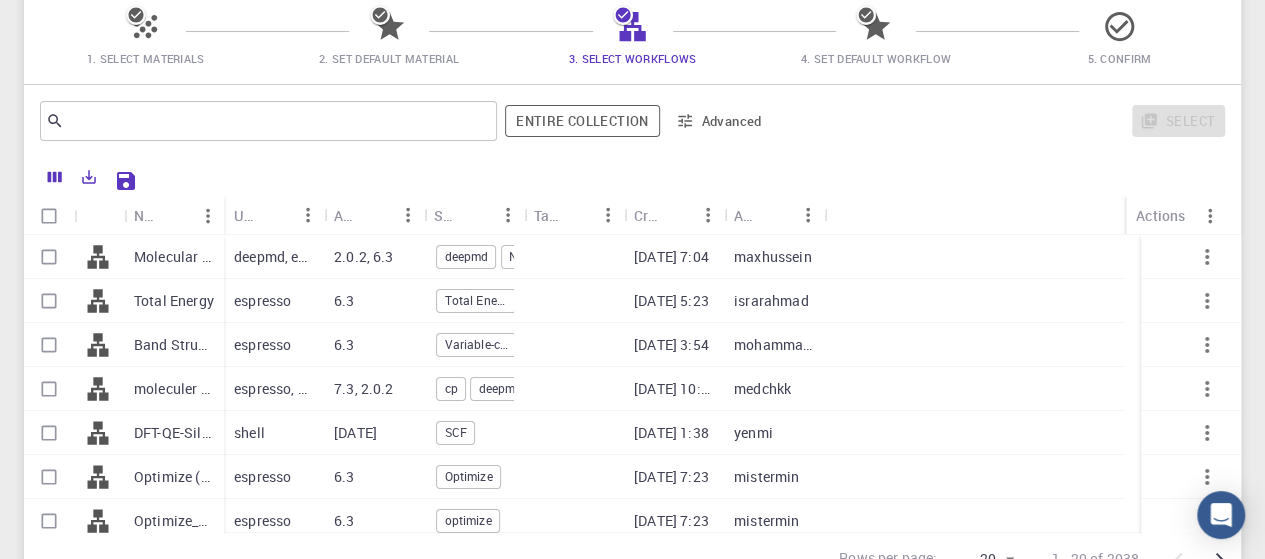 scroll, scrollTop: 0, scrollLeft: 1, axis: horizontal 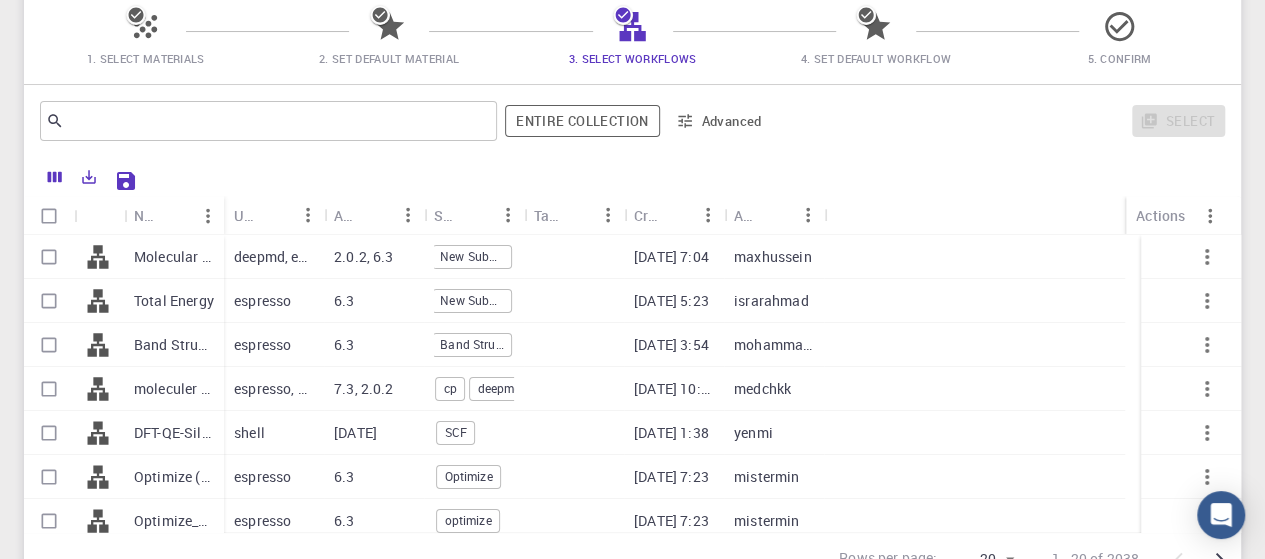 click on "Molecular dynamic (clone)" at bounding box center (174, 257) 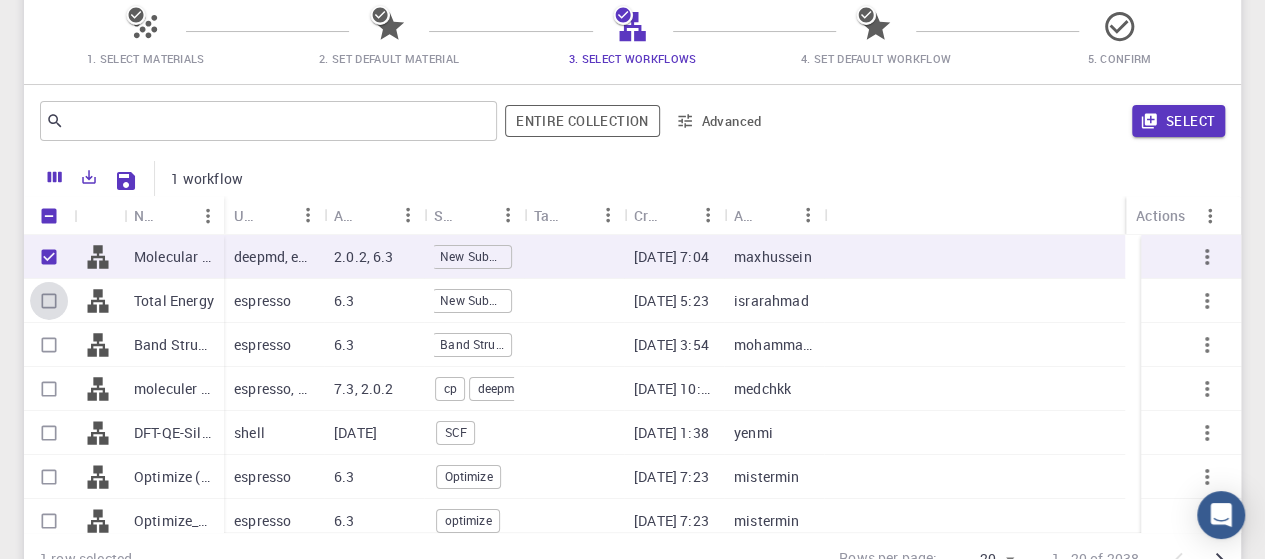 click at bounding box center (49, 301) 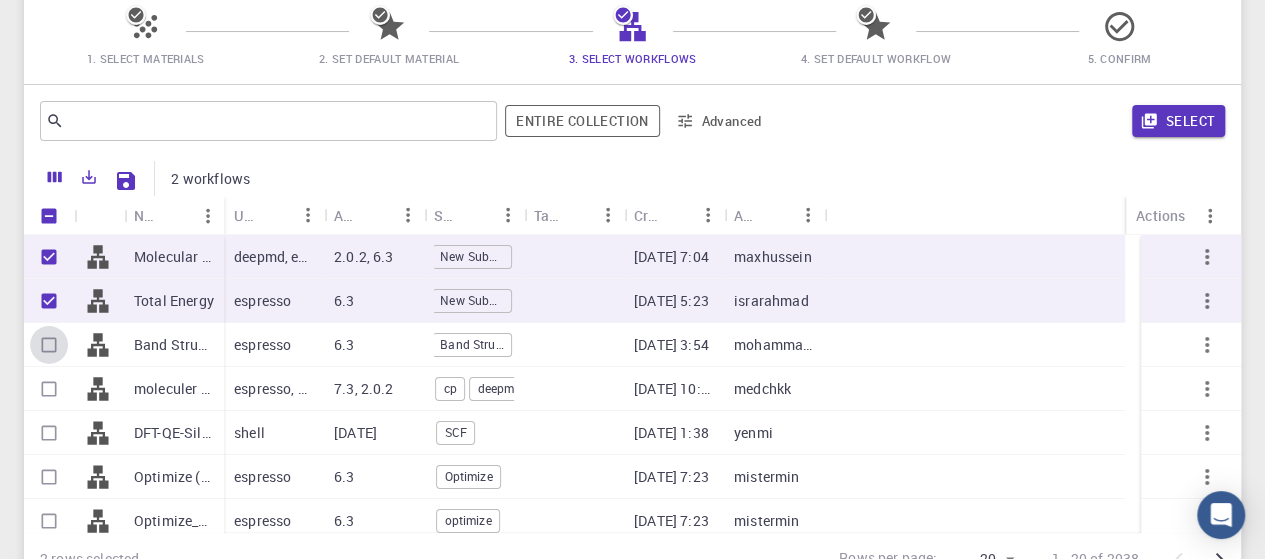 click at bounding box center [49, 345] 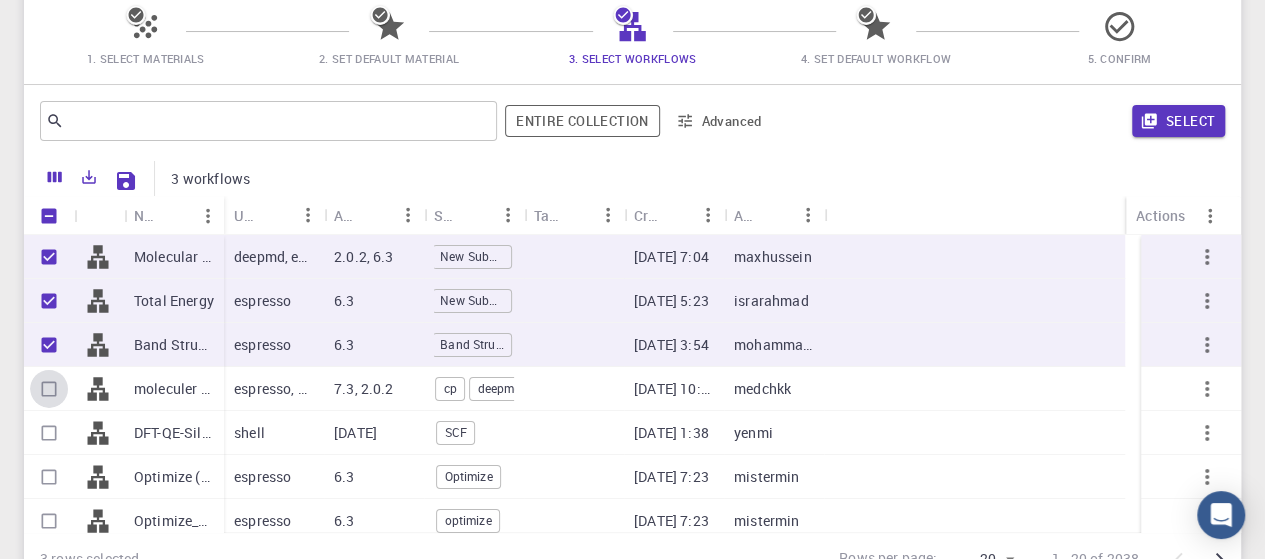 click at bounding box center [49, 389] 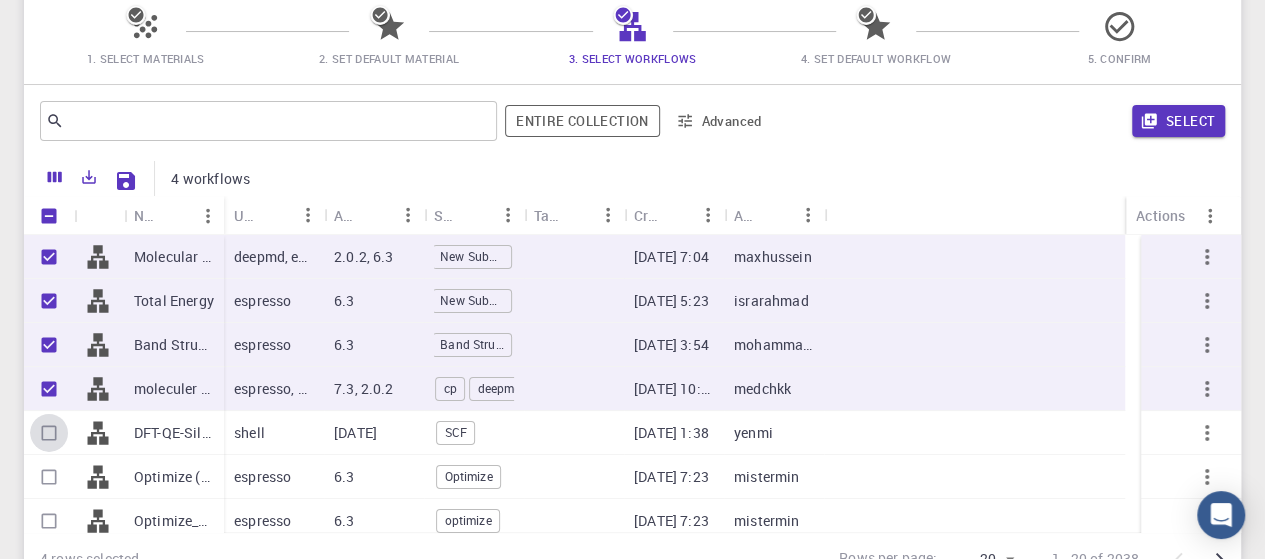 click at bounding box center [49, 433] 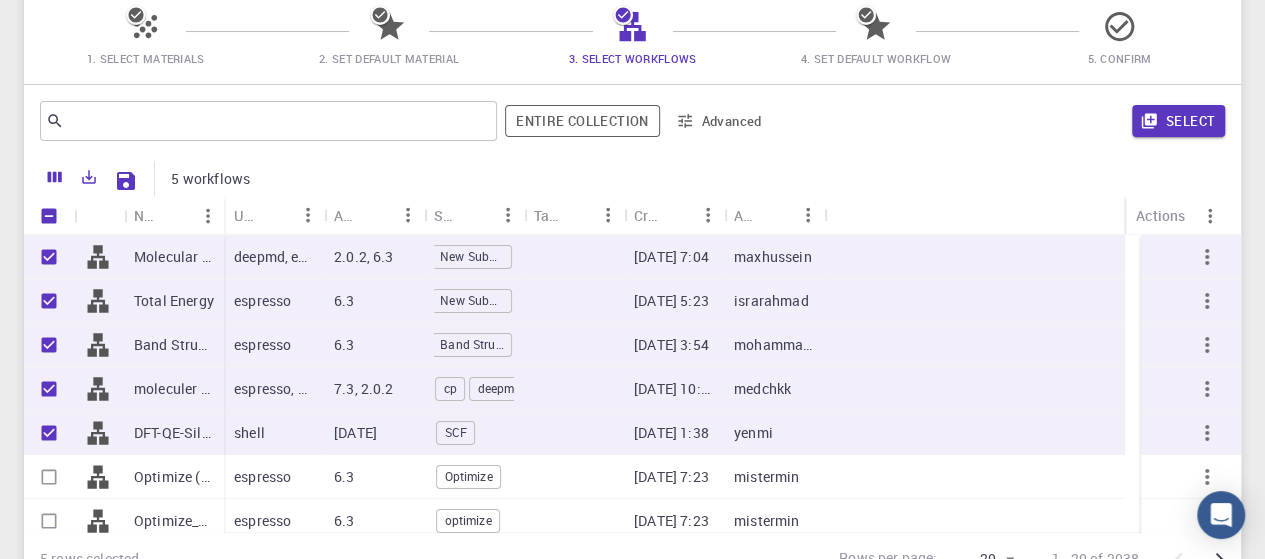 click at bounding box center (49, 477) 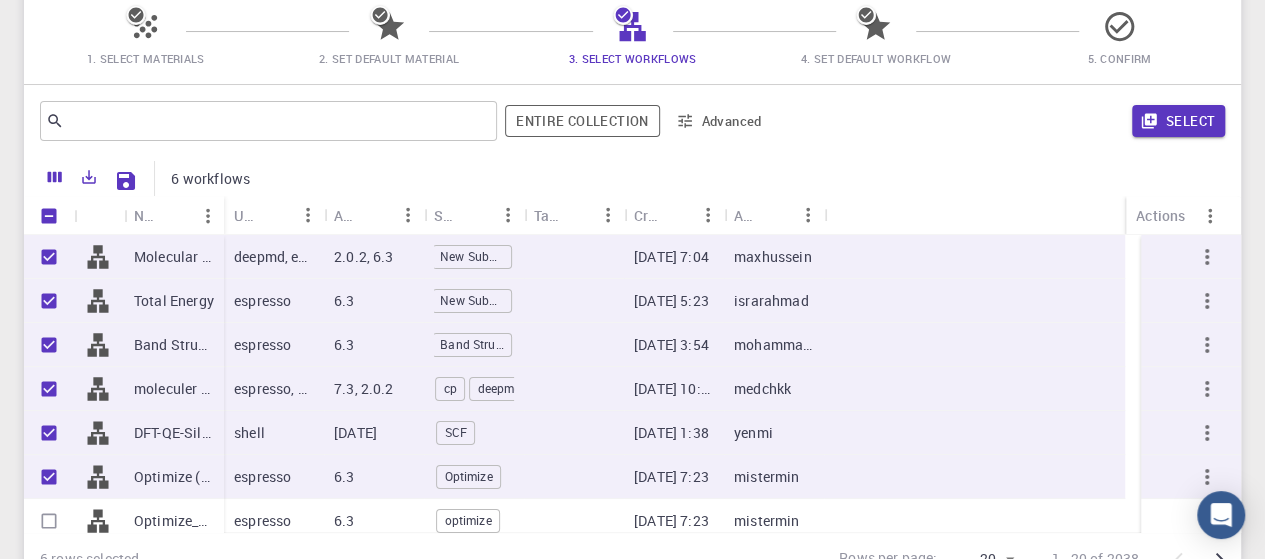 click on "6 rows selected Rows per page: 20 20 1–20 of 2038" at bounding box center [632, 558] 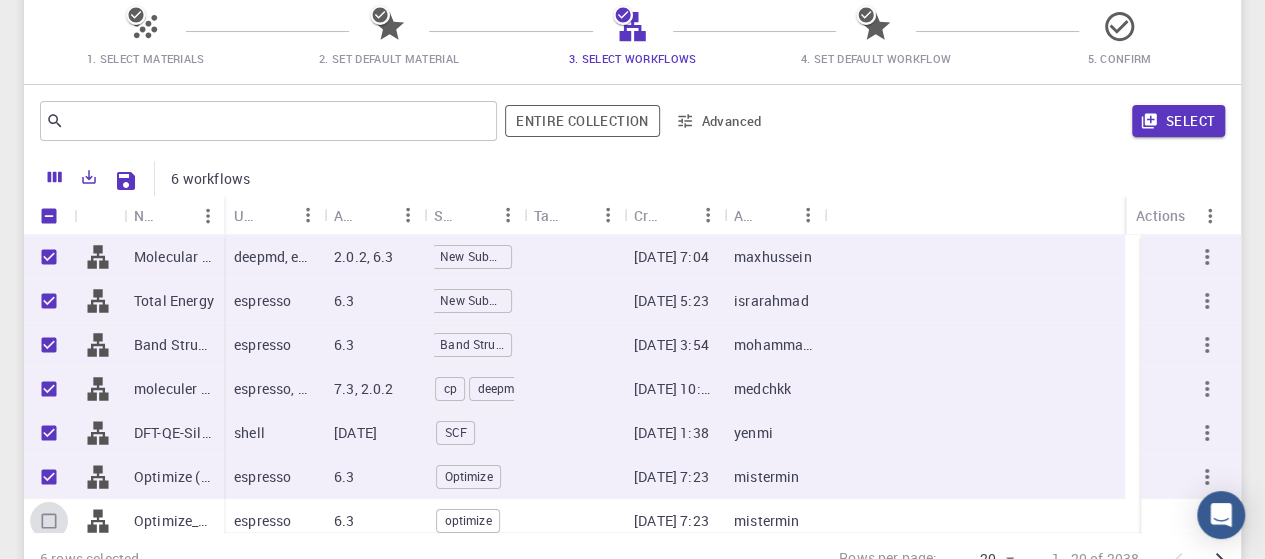 click at bounding box center [49, 521] 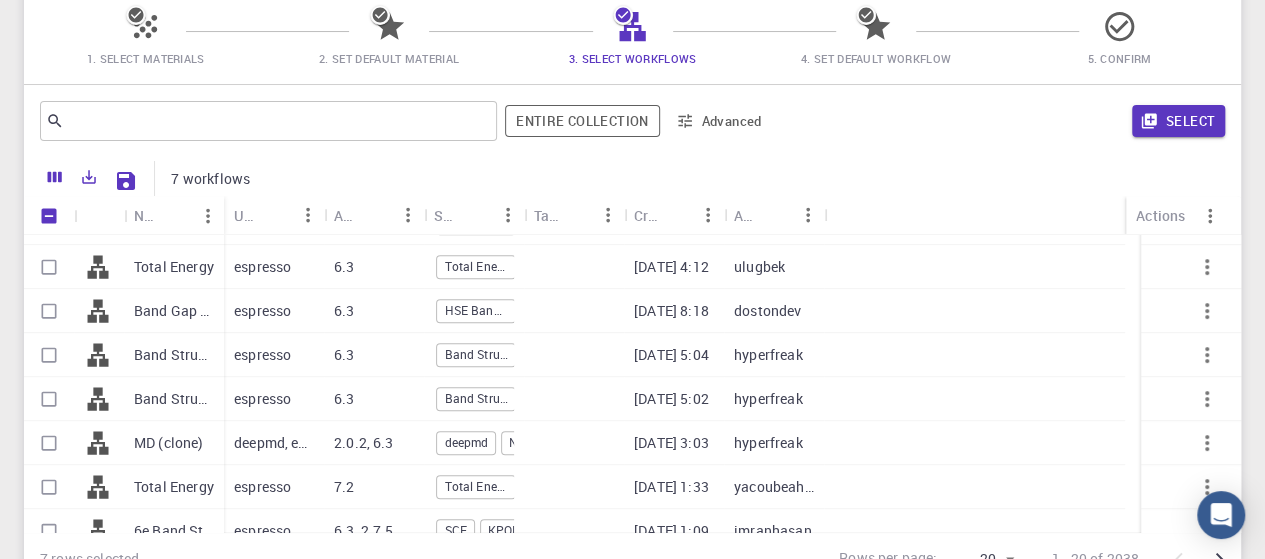 scroll, scrollTop: 582, scrollLeft: 0, axis: vertical 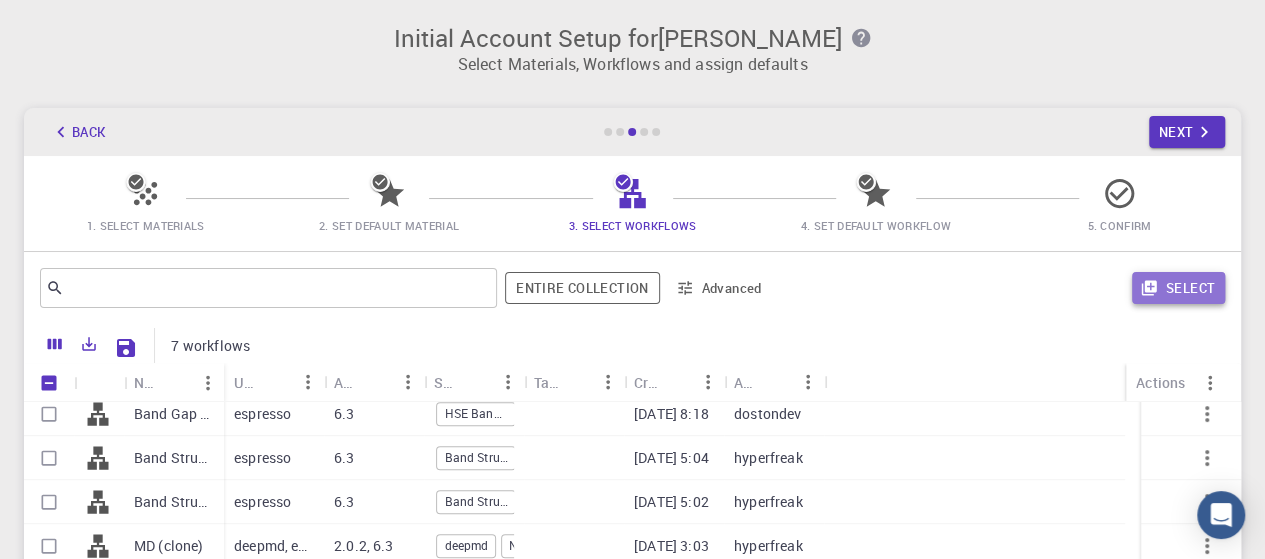 click on "Select" at bounding box center [1178, 288] 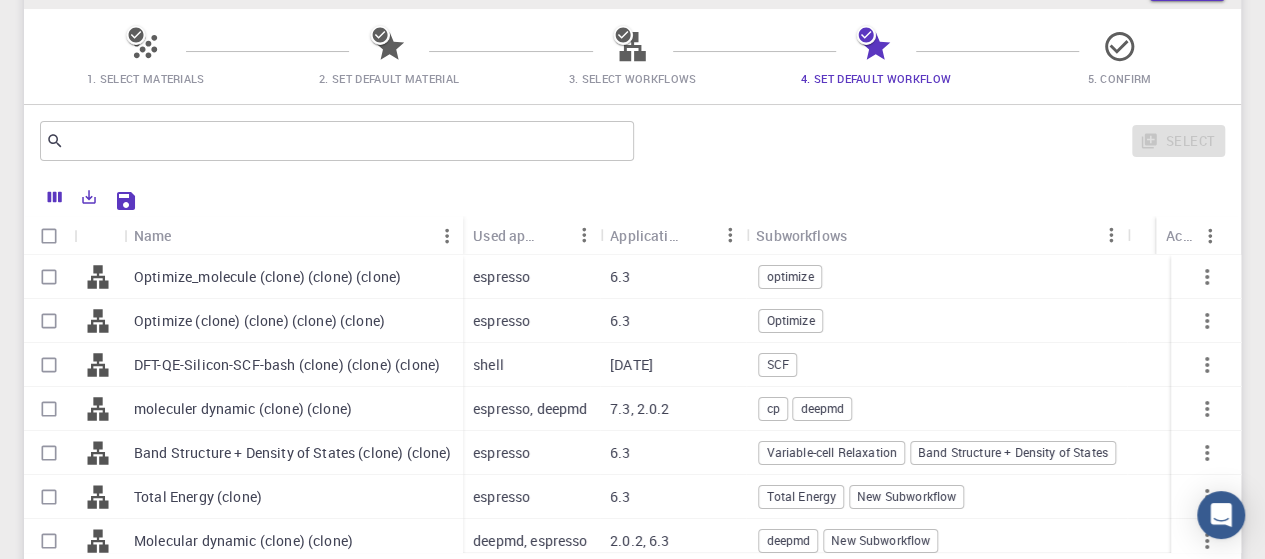 scroll, scrollTop: 200, scrollLeft: 0, axis: vertical 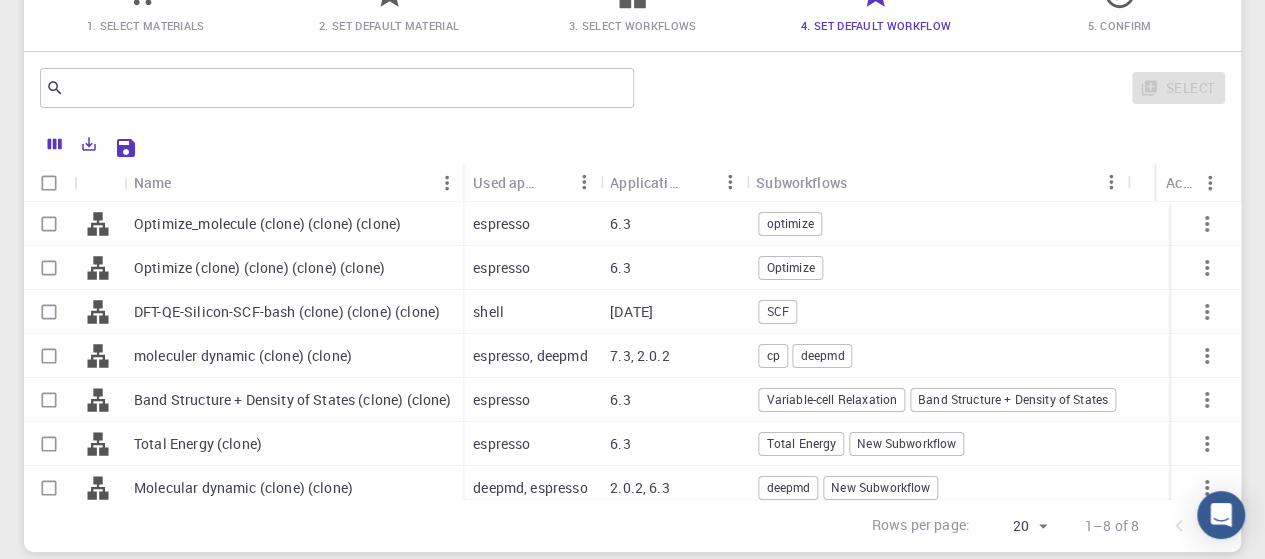 click on "moleculer dynamic (clone) (clone)" at bounding box center [243, 356] 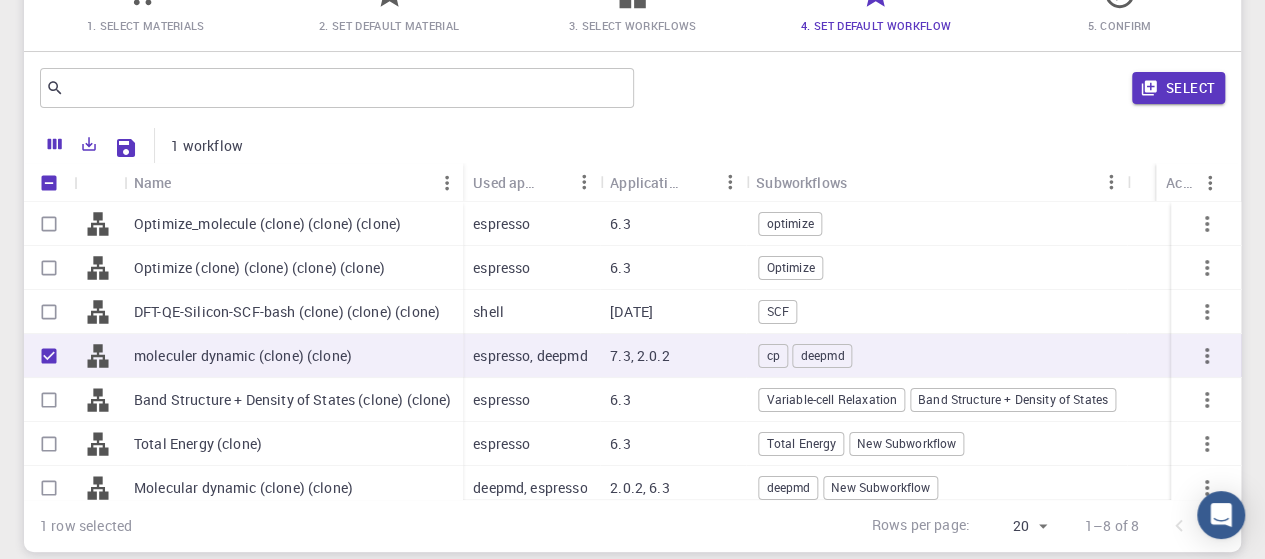 click on "Band Structure + Density of States (clone) (clone)" at bounding box center (293, 400) 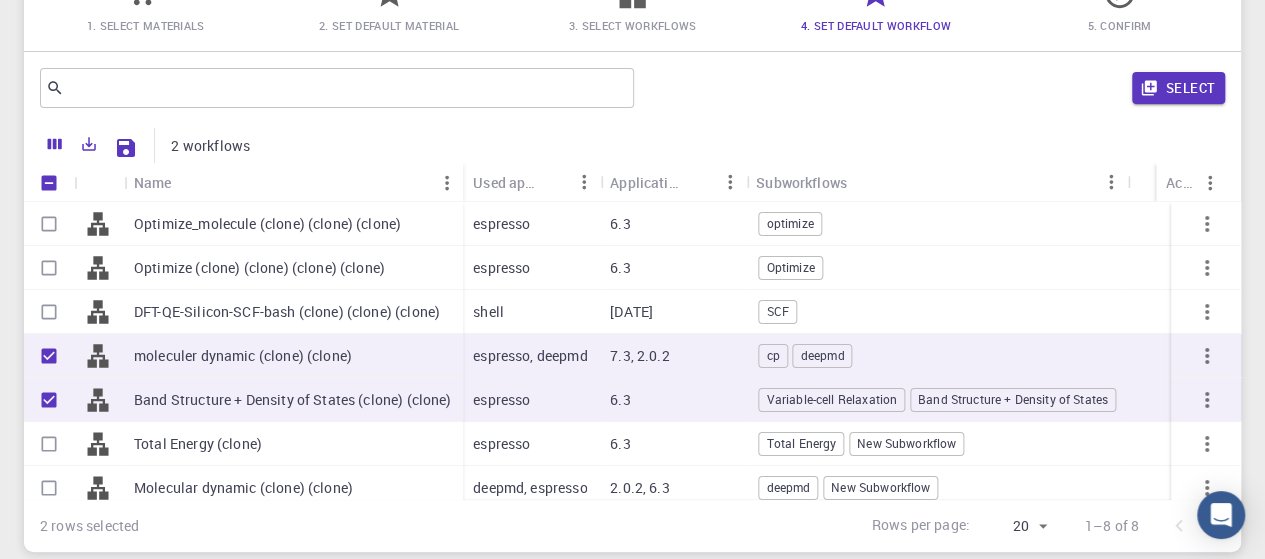 click on "Total Energy (clone)" at bounding box center (198, 444) 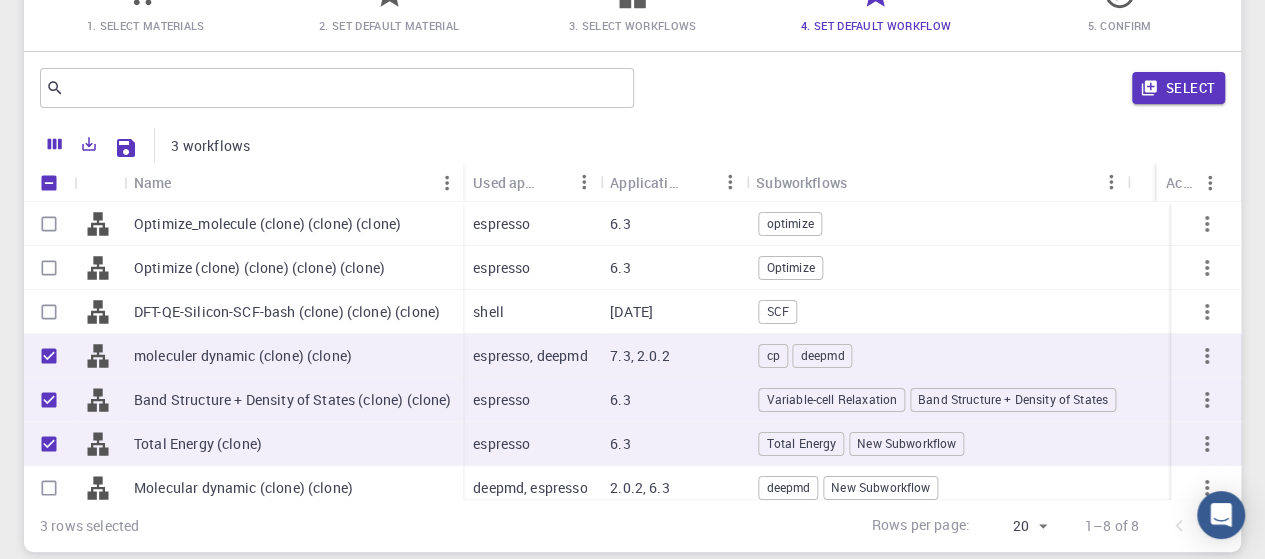 click on "DFT-QE-Silicon-SCF-bash (clone) (clone) (clone)" at bounding box center [287, 312] 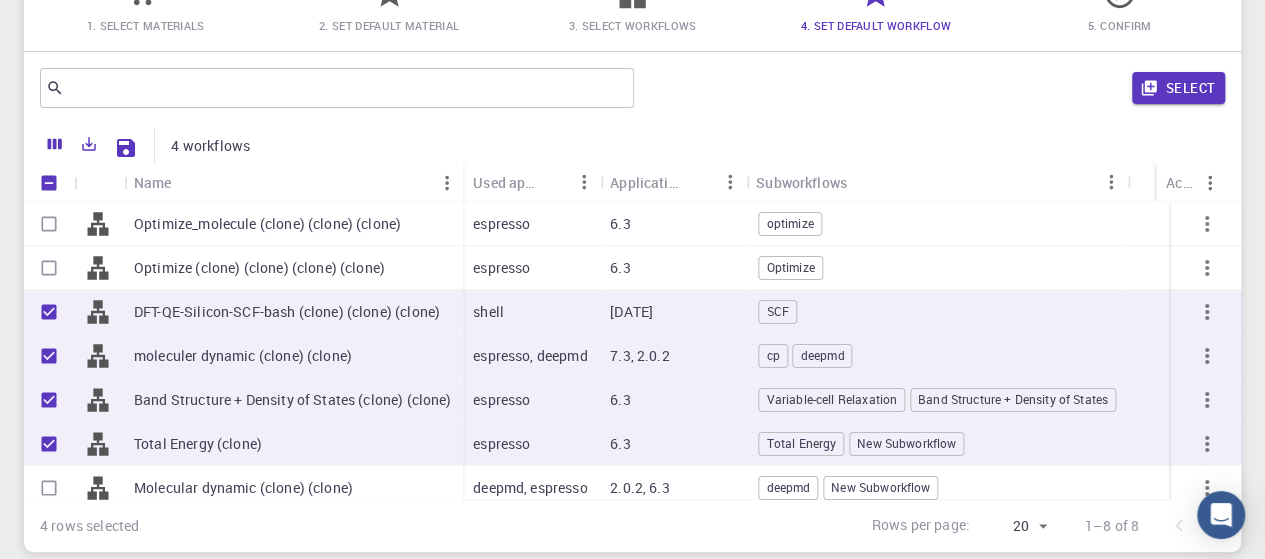 scroll, scrollTop: 70, scrollLeft: 0, axis: vertical 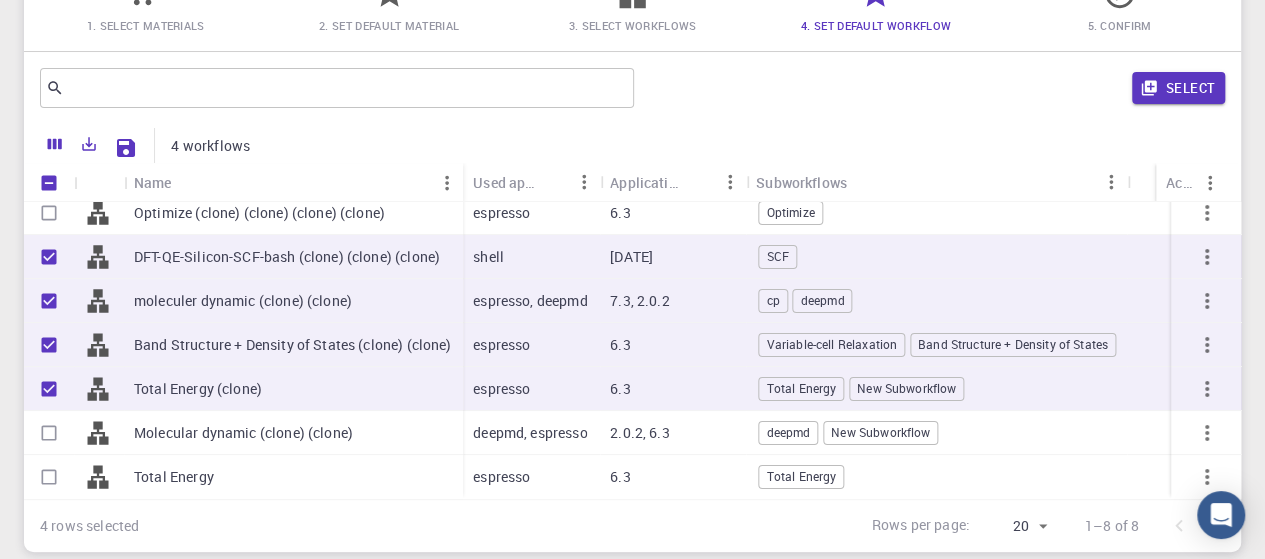 click on "Total Energy" at bounding box center (174, 477) 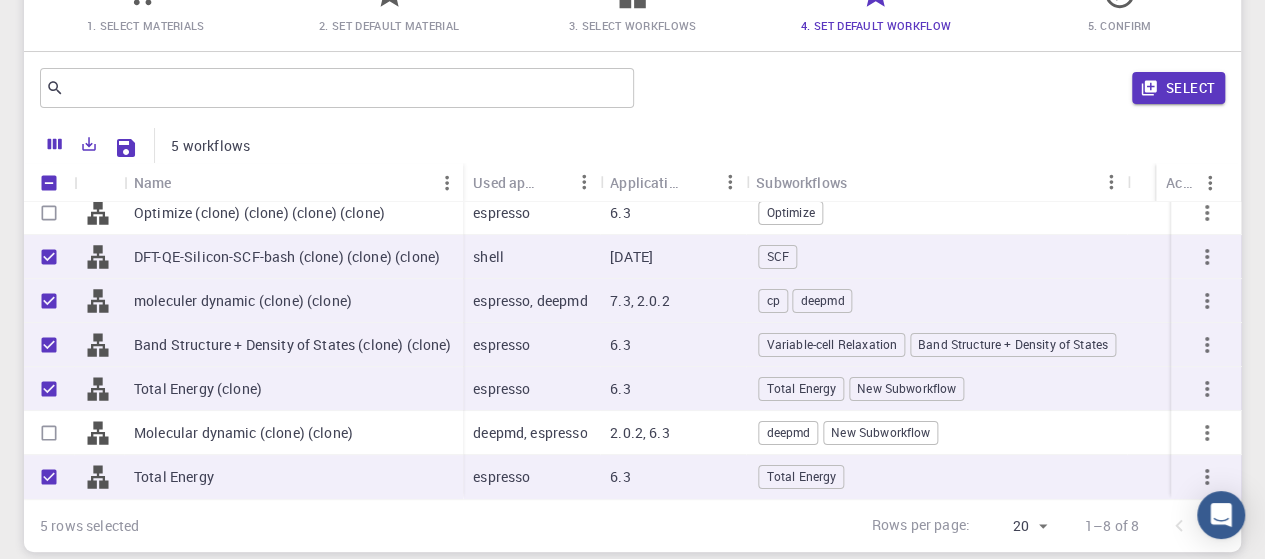 click on "Molecular dynamic (clone) (clone)" at bounding box center [293, 433] 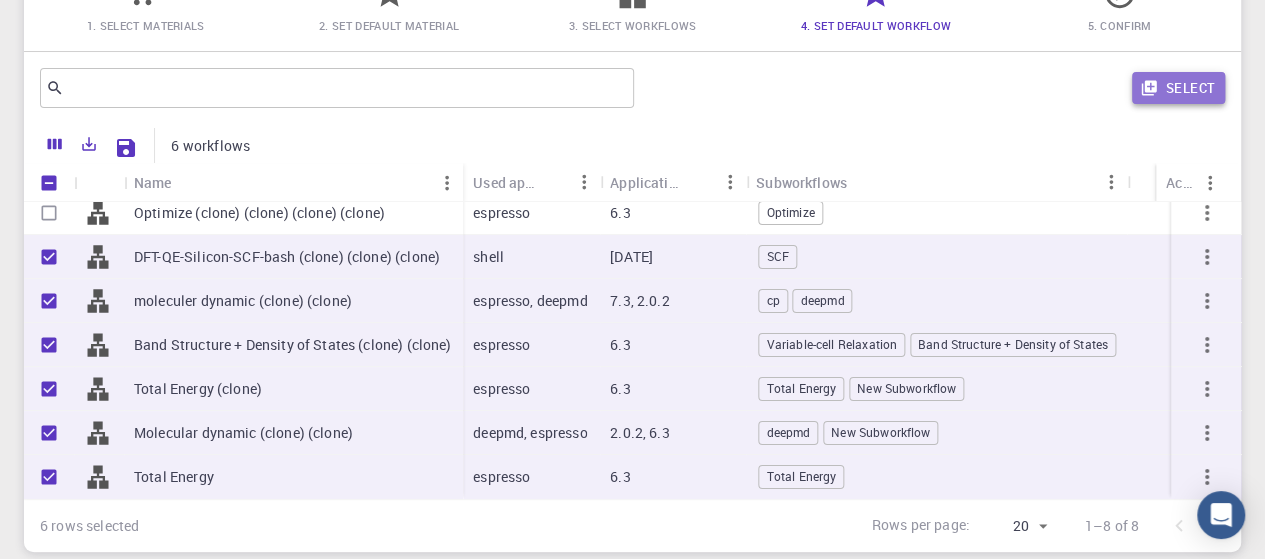 click on "Select" at bounding box center (1178, 88) 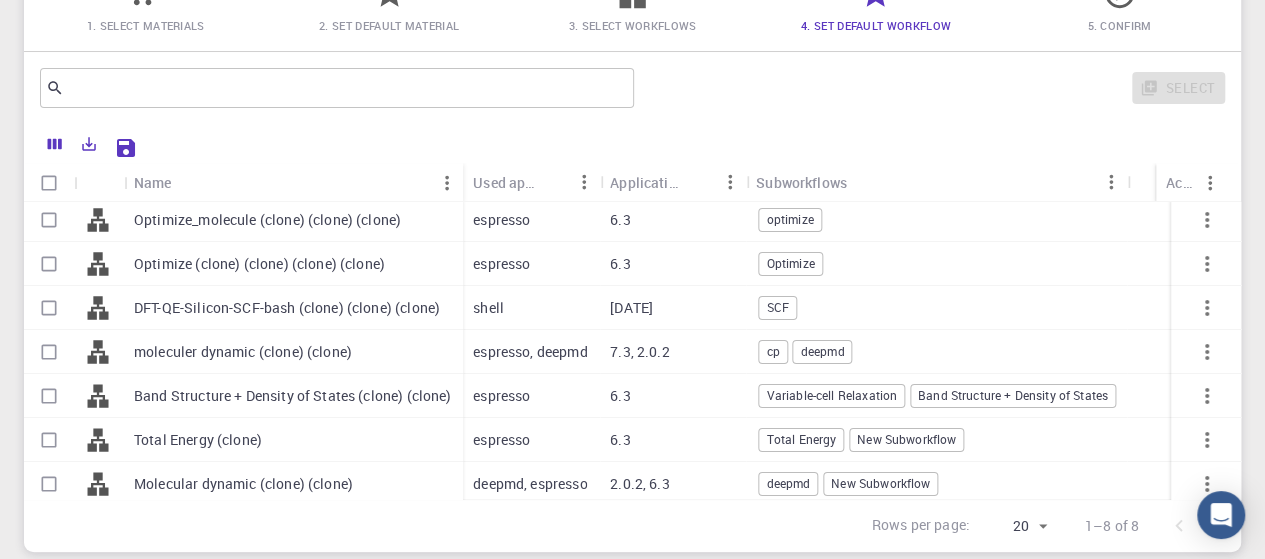 scroll, scrollTop: 3, scrollLeft: 0, axis: vertical 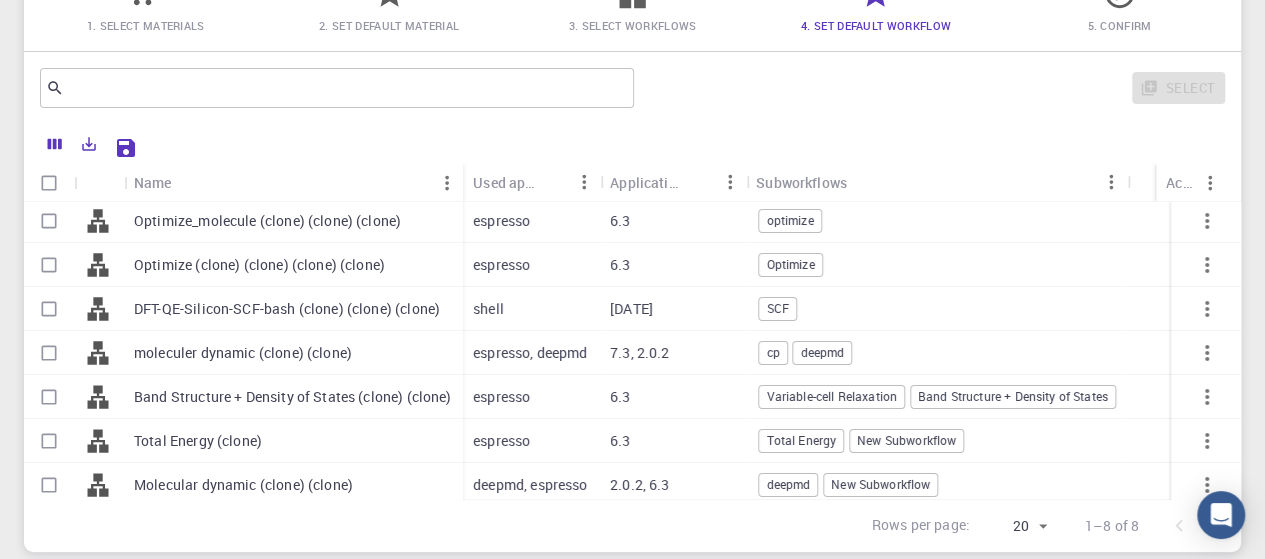 click on "Band Structure + Density of States (clone) (clone)" at bounding box center (293, 397) 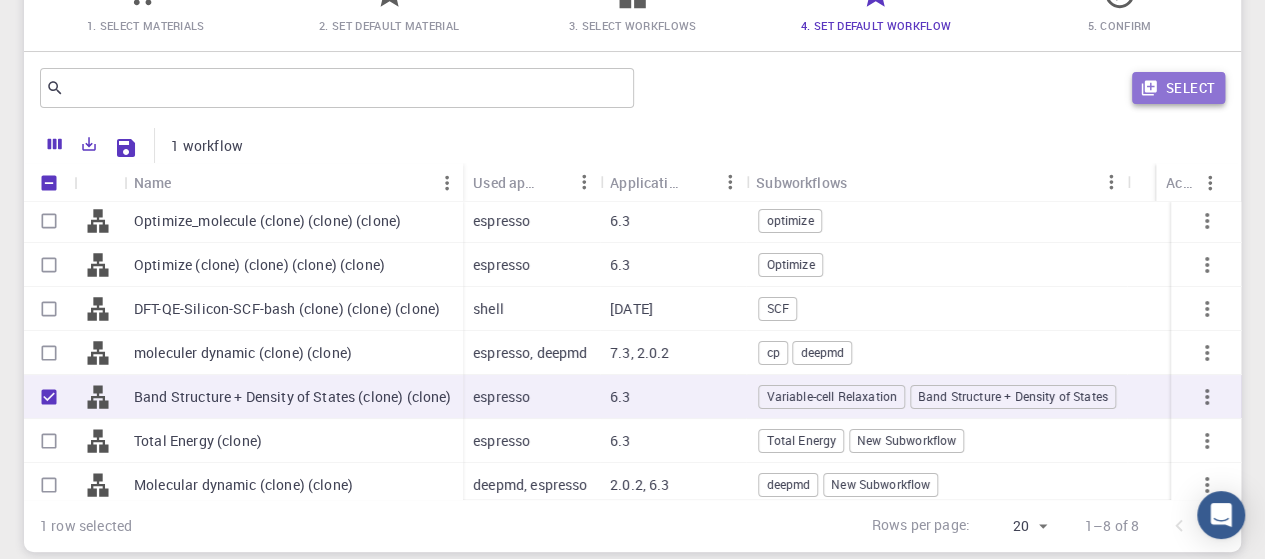 click 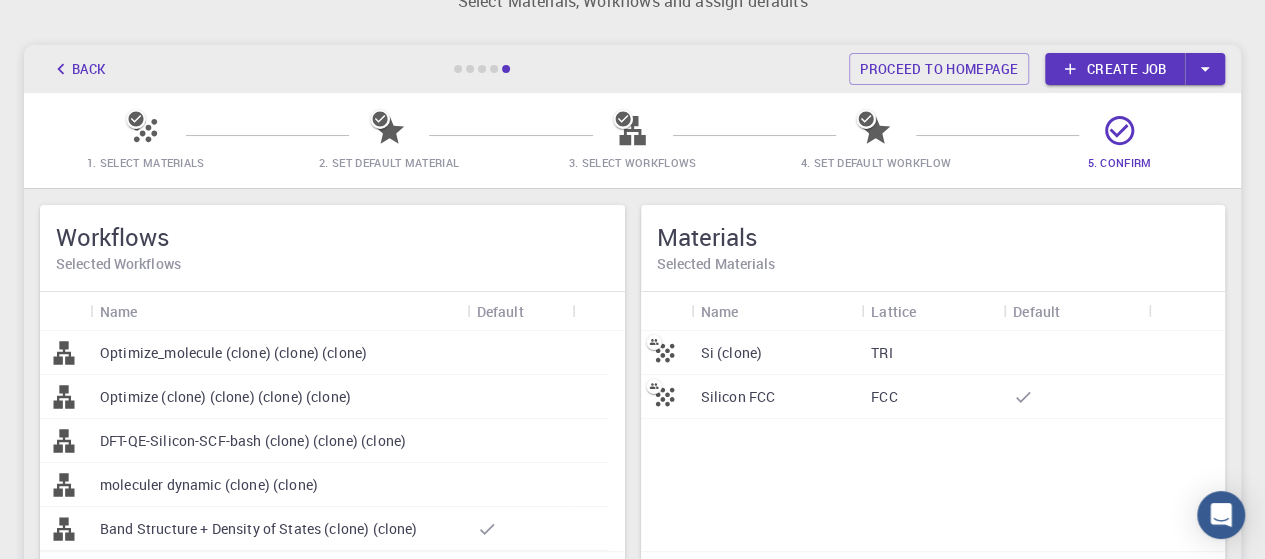 scroll, scrollTop: 59, scrollLeft: 0, axis: vertical 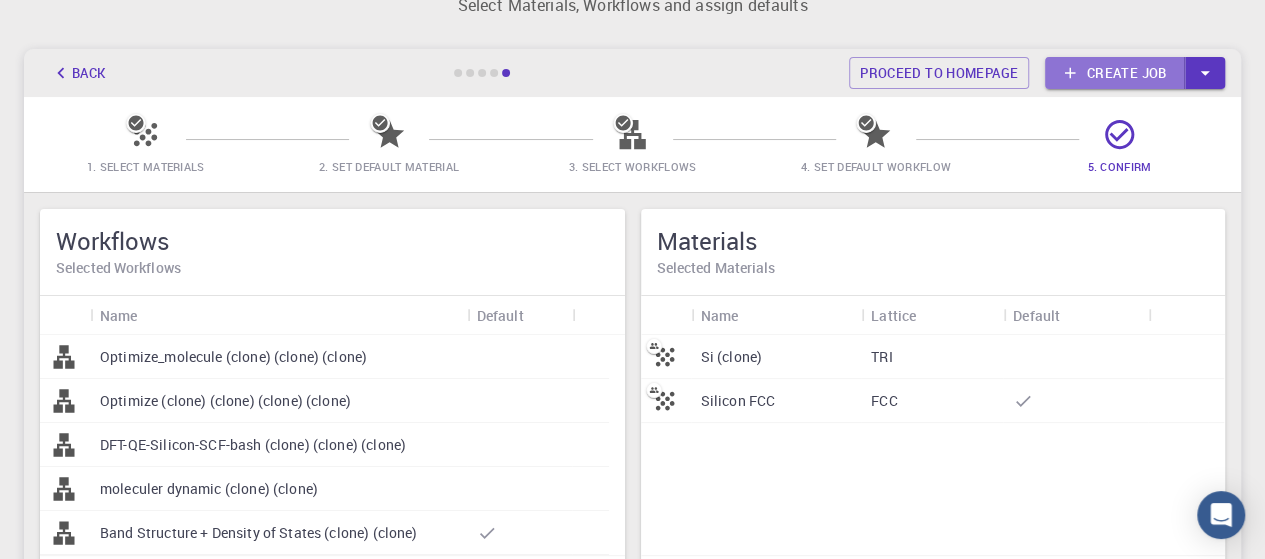 click on "Create job" at bounding box center (1115, 73) 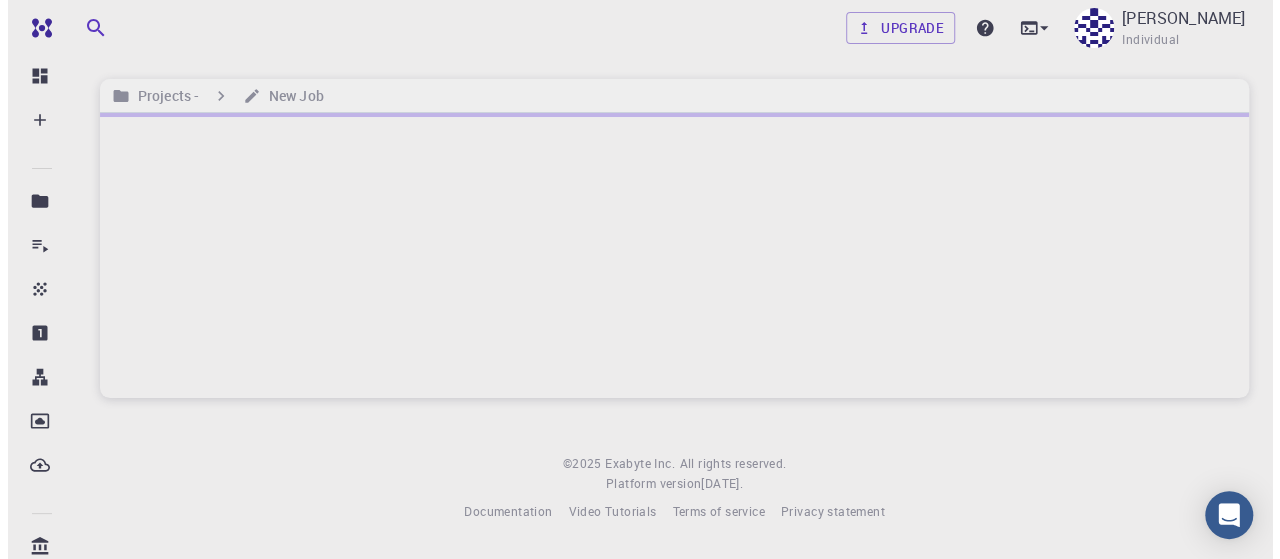scroll, scrollTop: 0, scrollLeft: 0, axis: both 